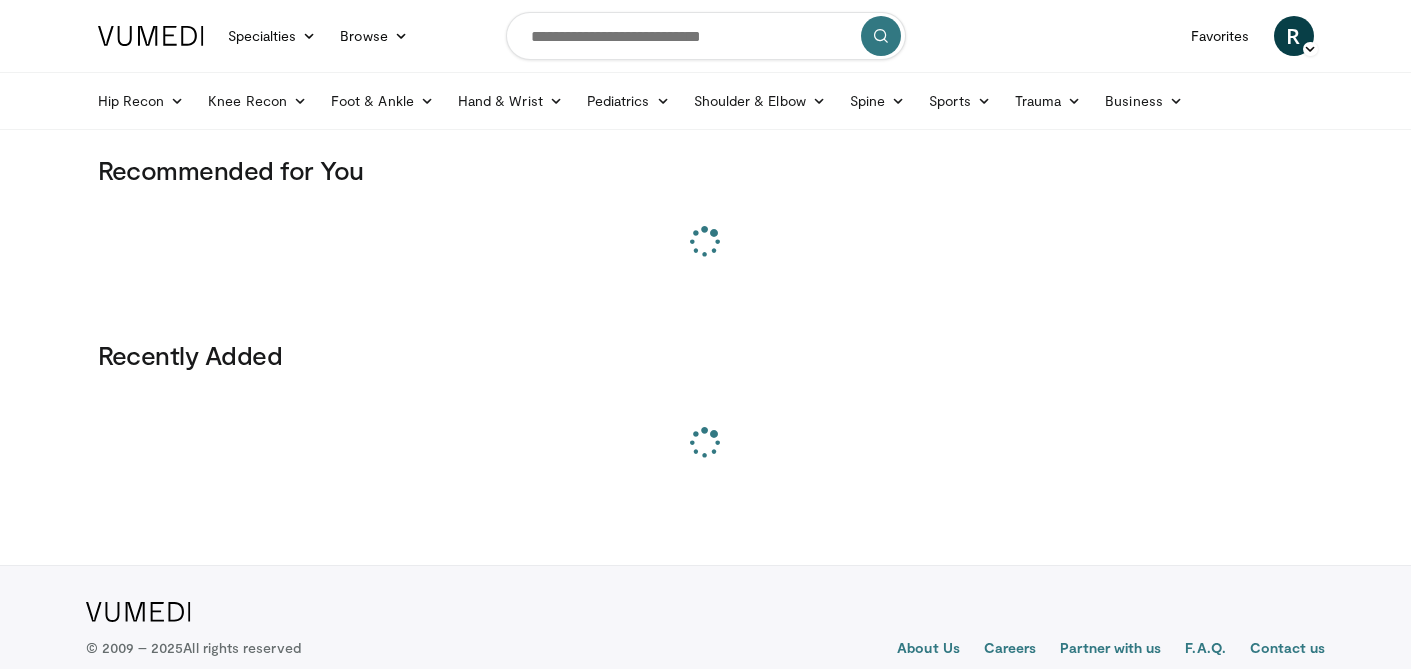 scroll, scrollTop: 0, scrollLeft: 0, axis: both 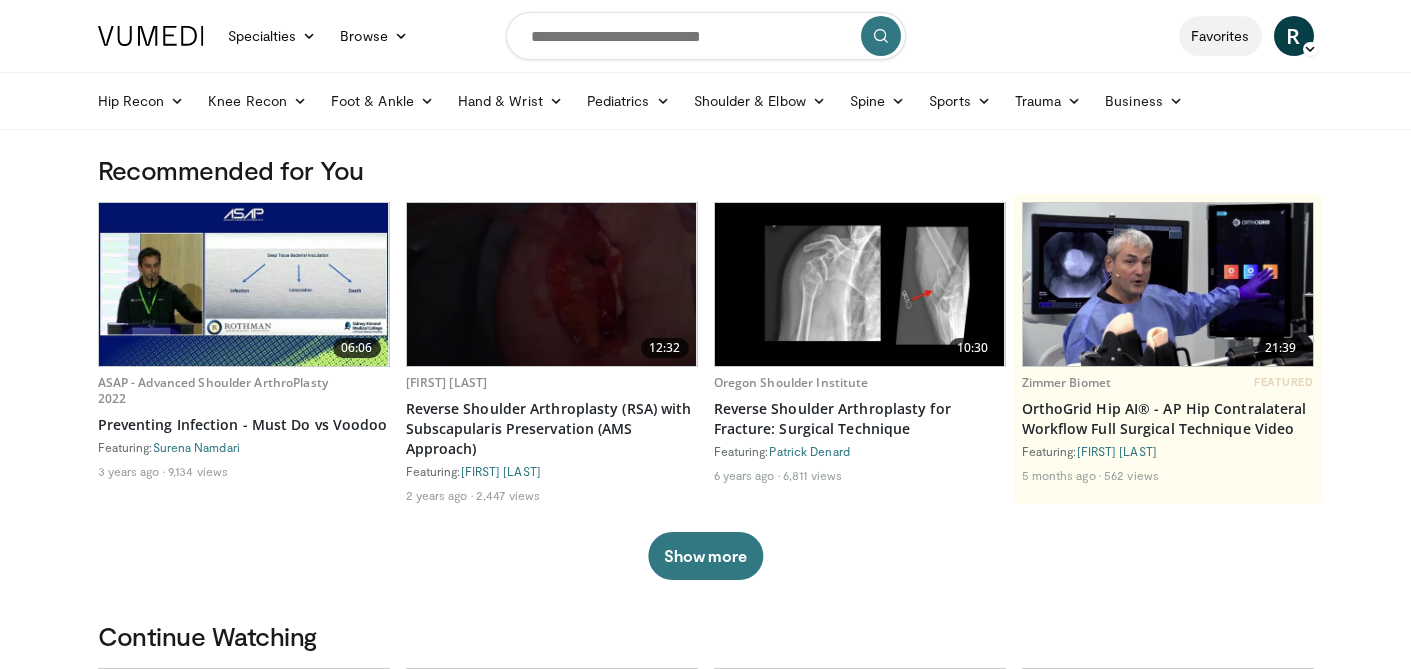 click on "Favorites" at bounding box center [1220, 36] 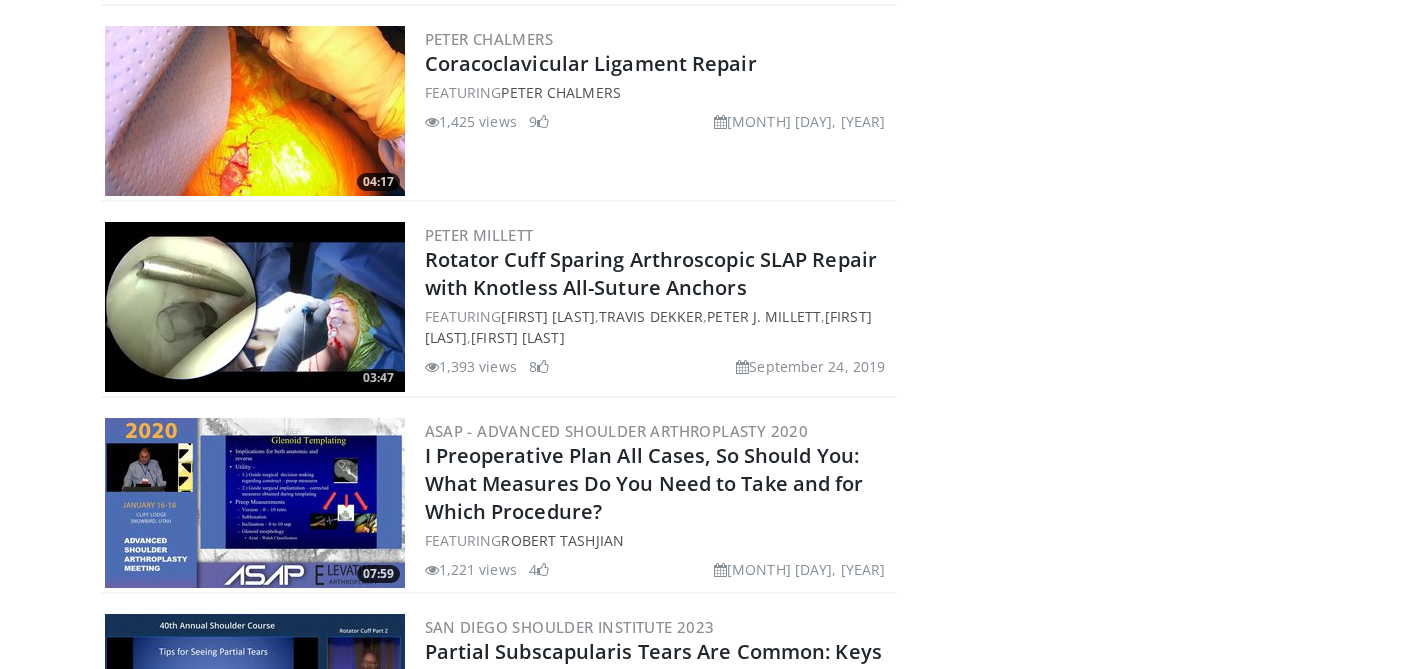 scroll, scrollTop: 4953, scrollLeft: 0, axis: vertical 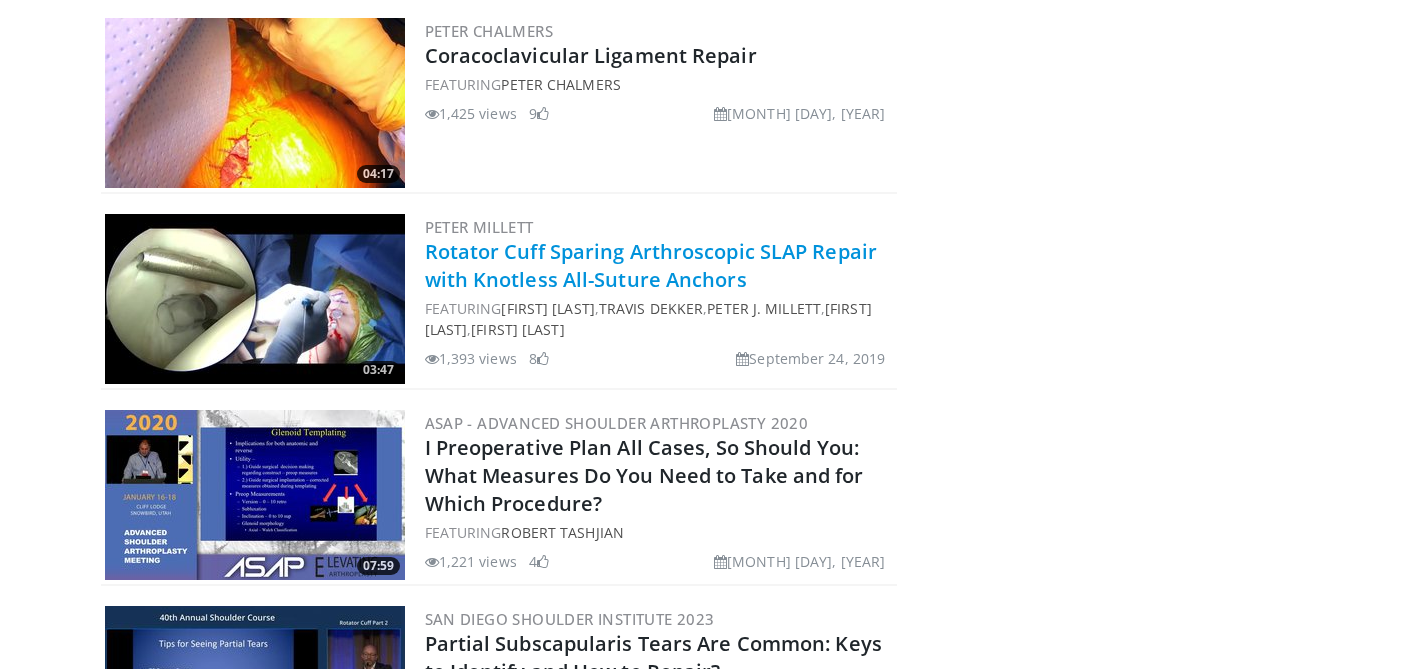click on "Rotator Cuff Sparing Arthroscopic SLAP Repair with Knotless All-Suture Anchors" at bounding box center (651, 265) 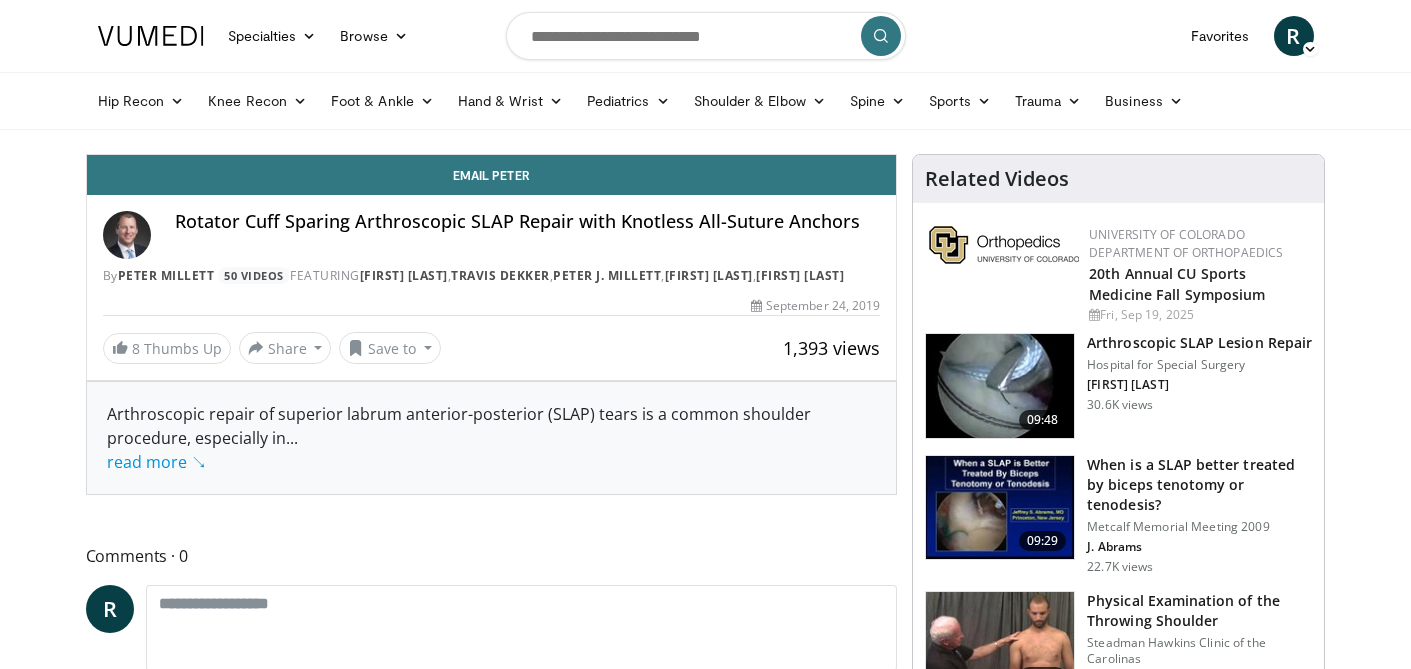 scroll, scrollTop: 0, scrollLeft: 0, axis: both 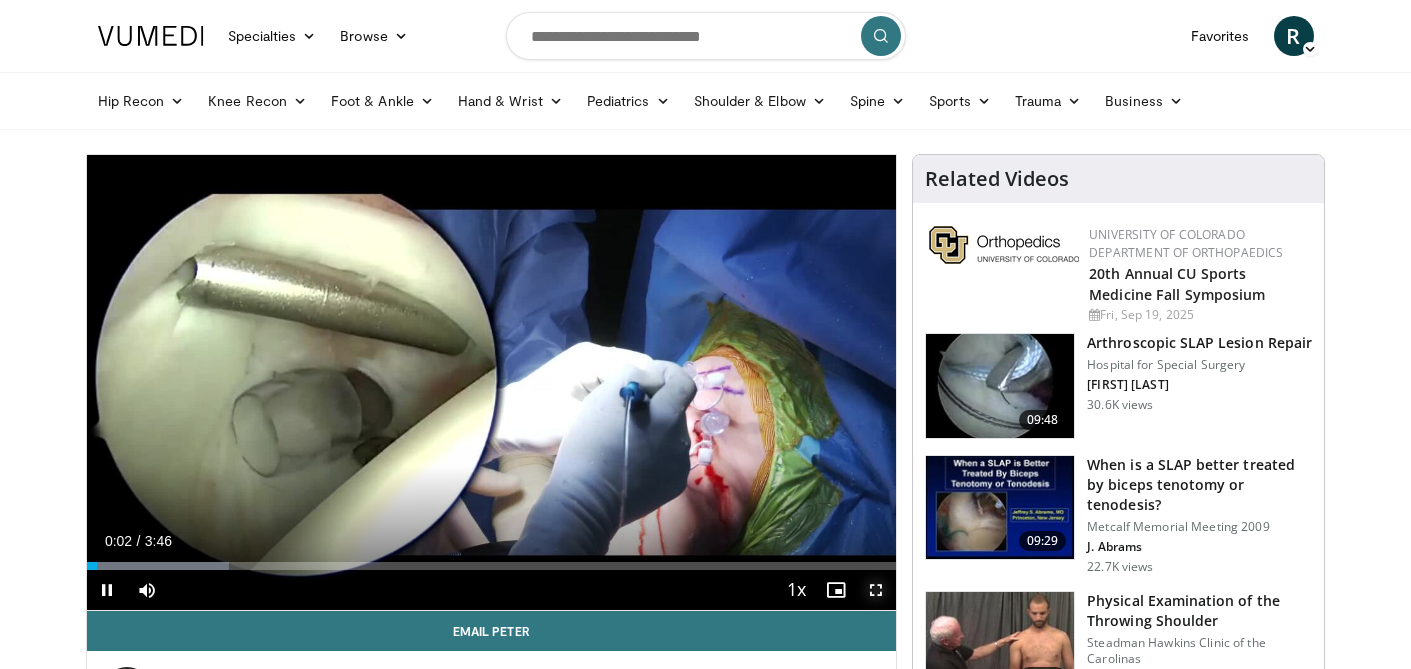 click at bounding box center [876, 590] 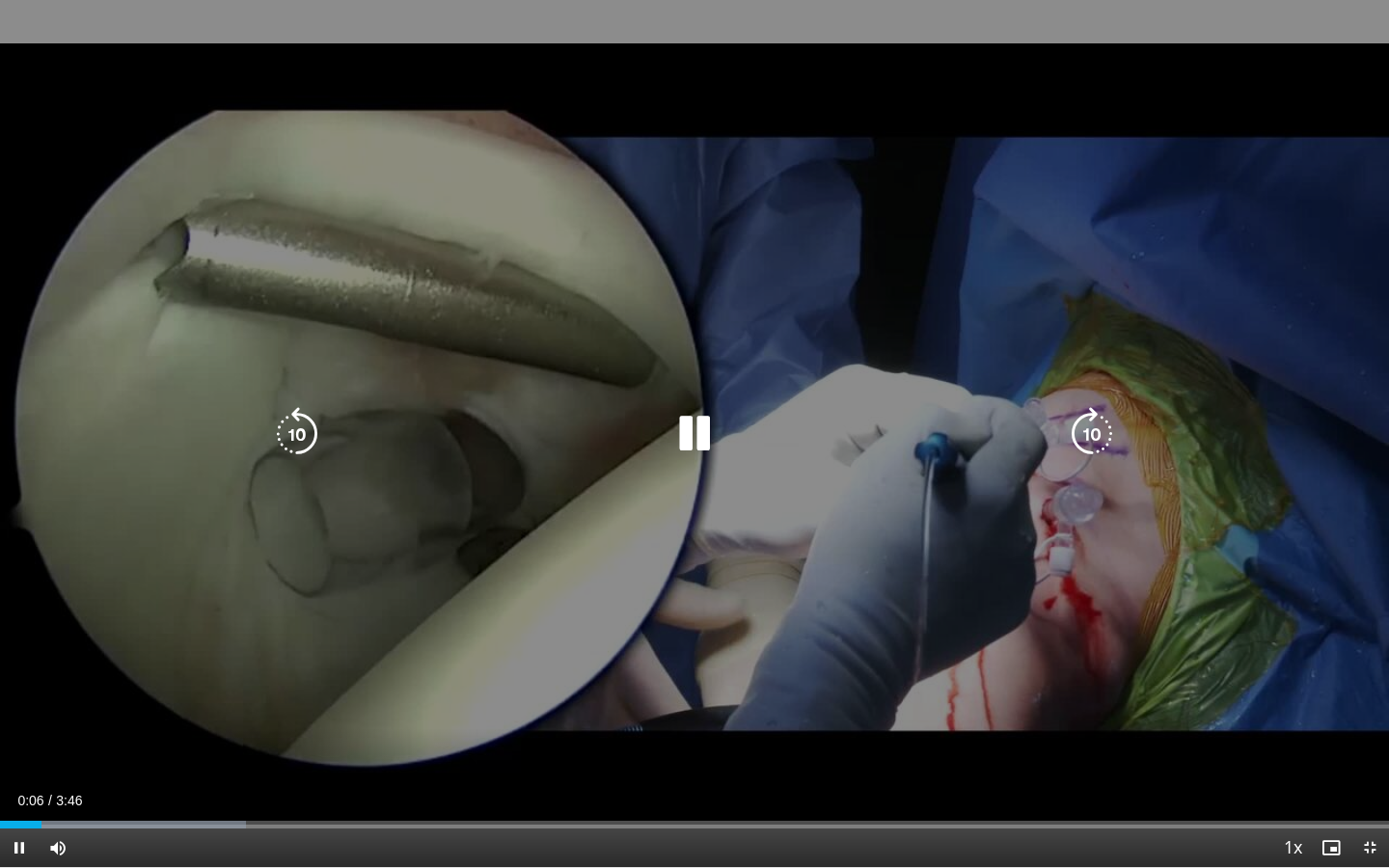 click on "10 seconds
Tap to unmute" at bounding box center [694, 433] 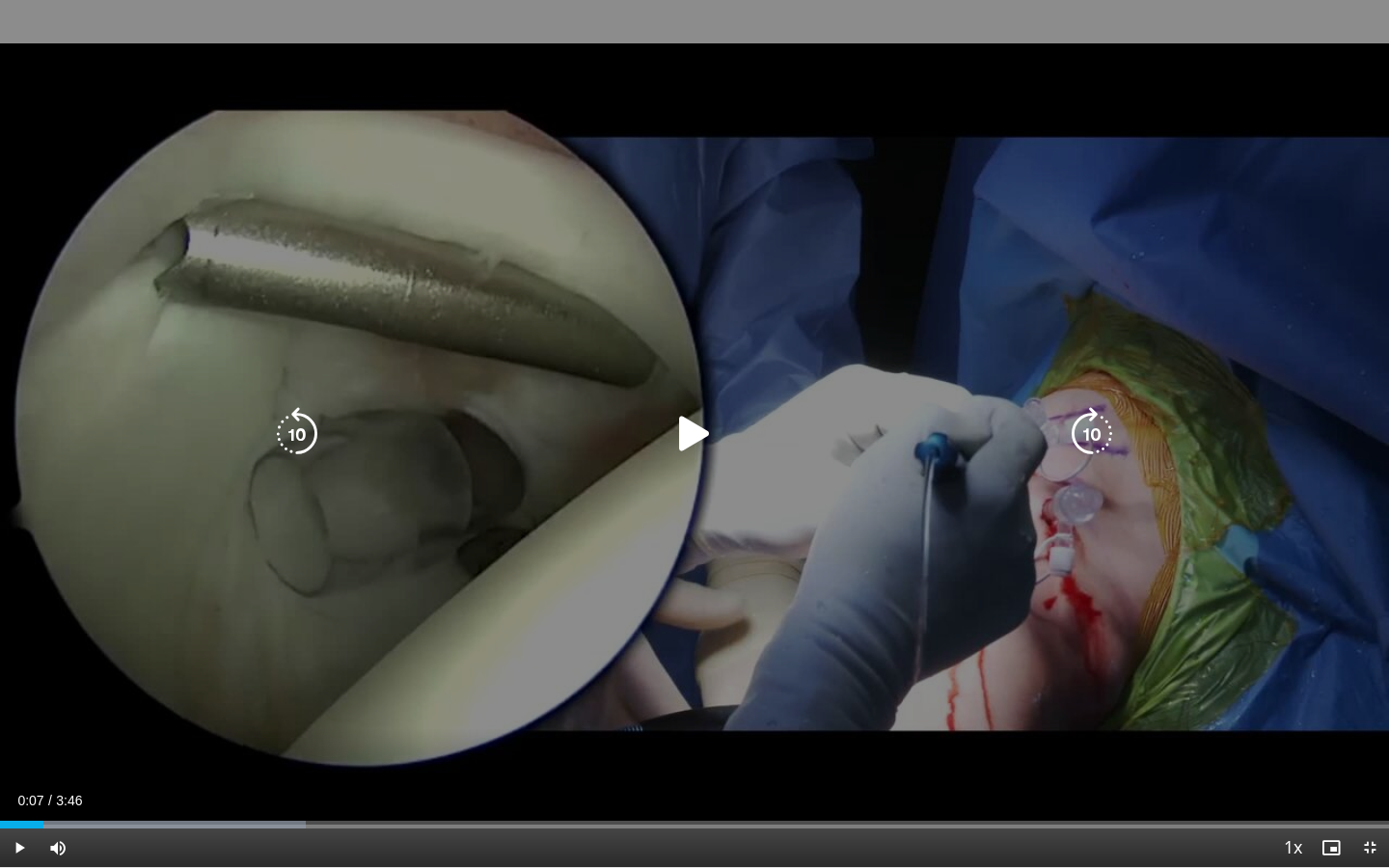 click at bounding box center (694, 434) 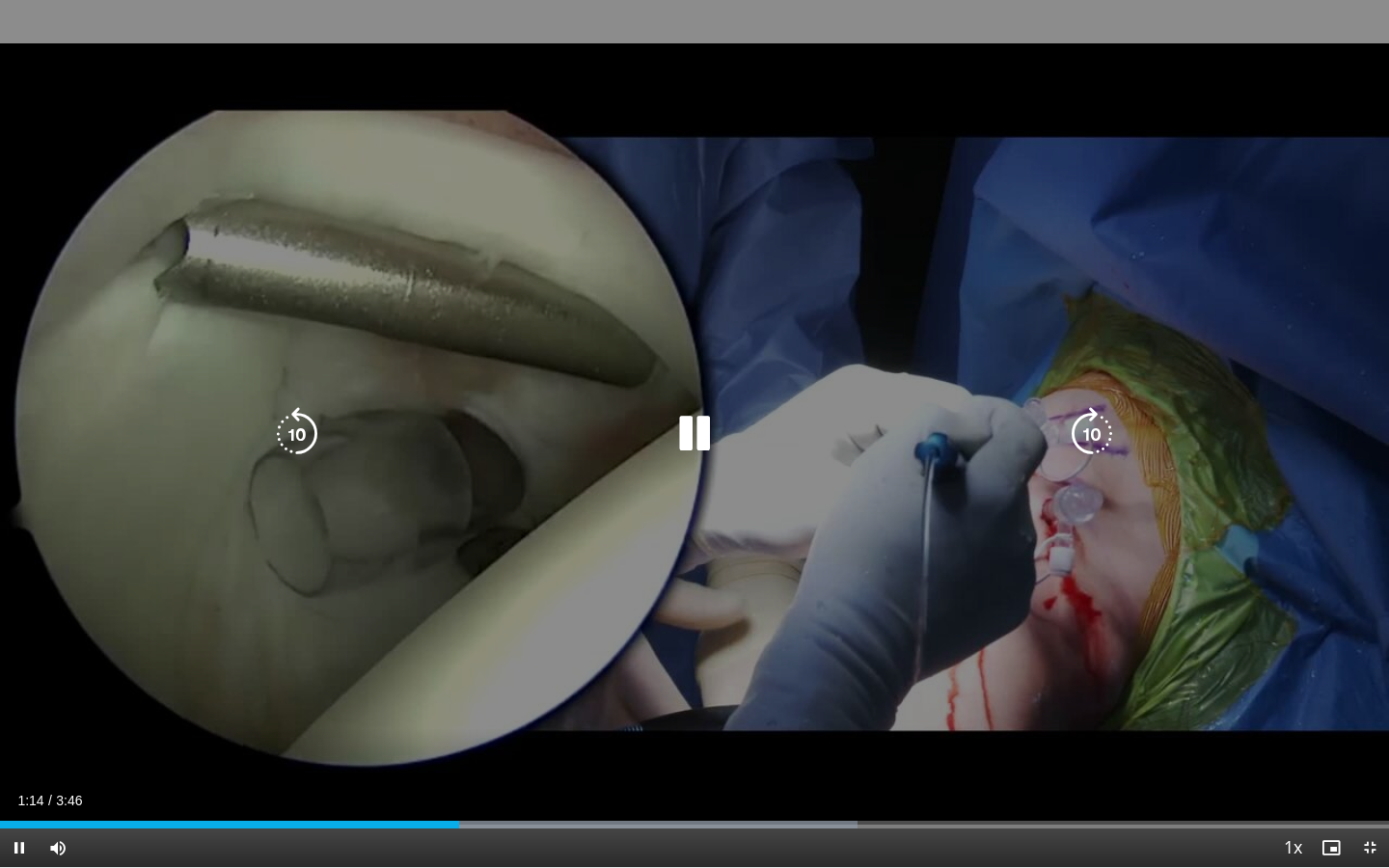 click at bounding box center (297, 434) 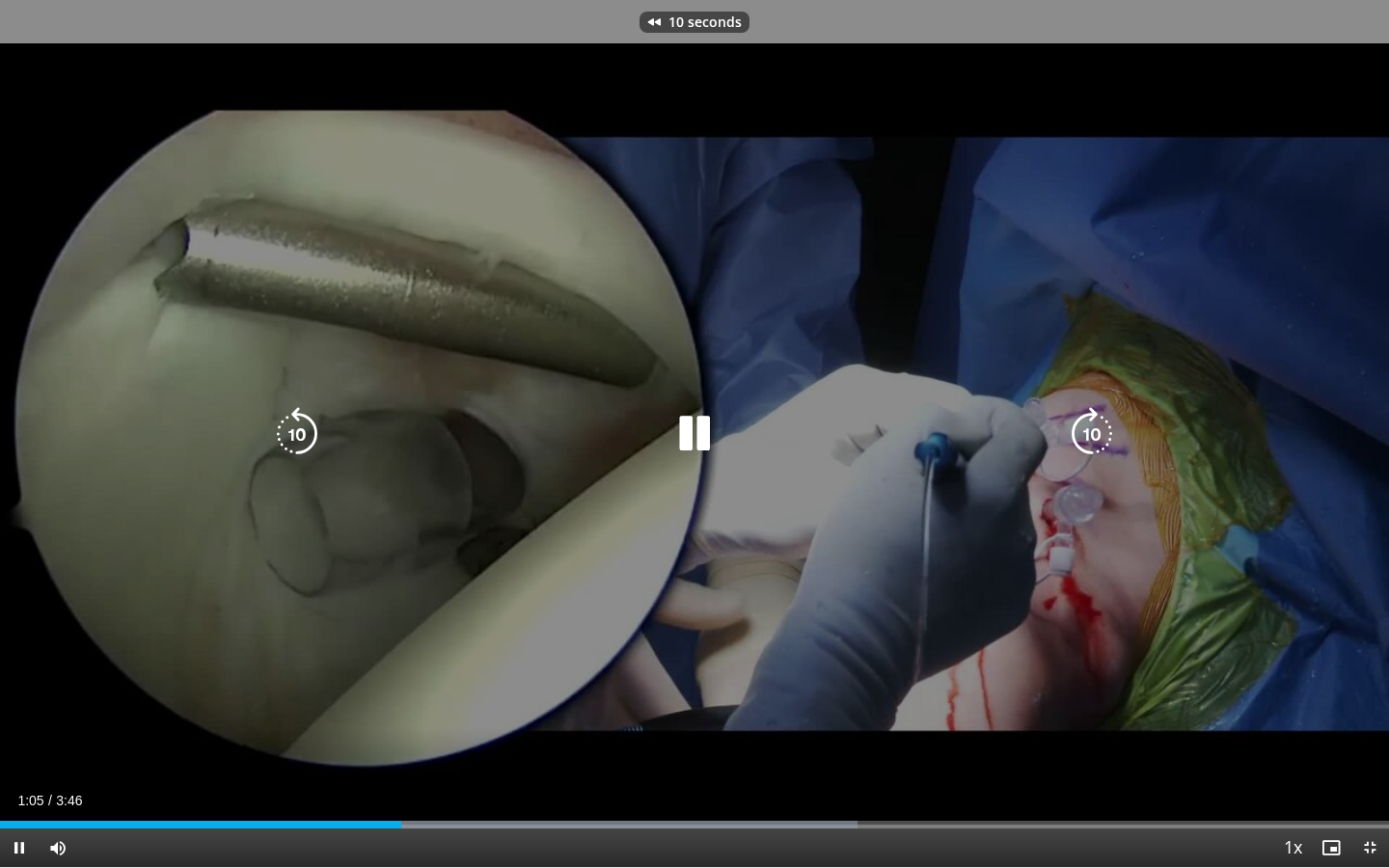 click at bounding box center (297, 434) 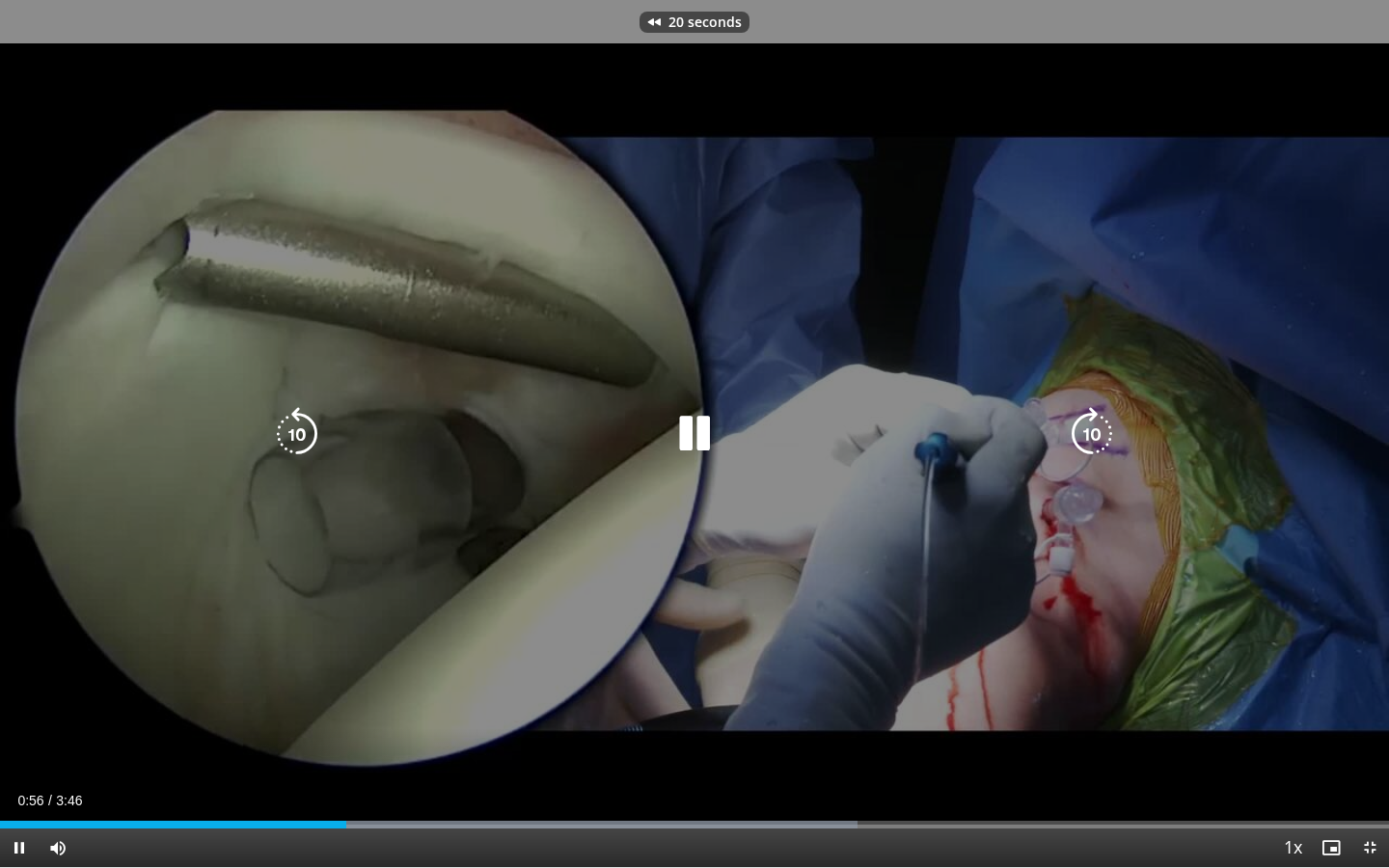click at bounding box center [297, 434] 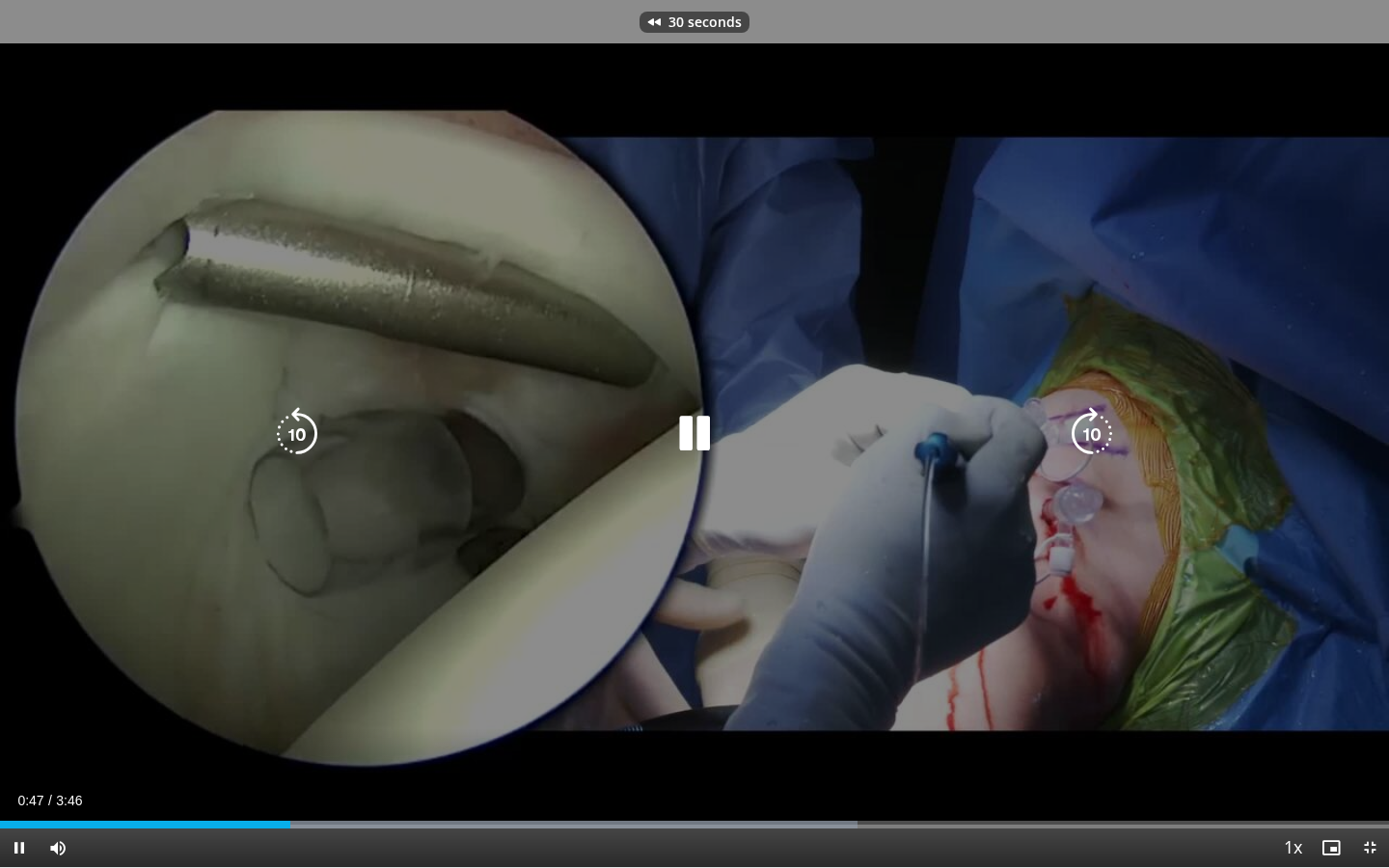 click at bounding box center [297, 434] 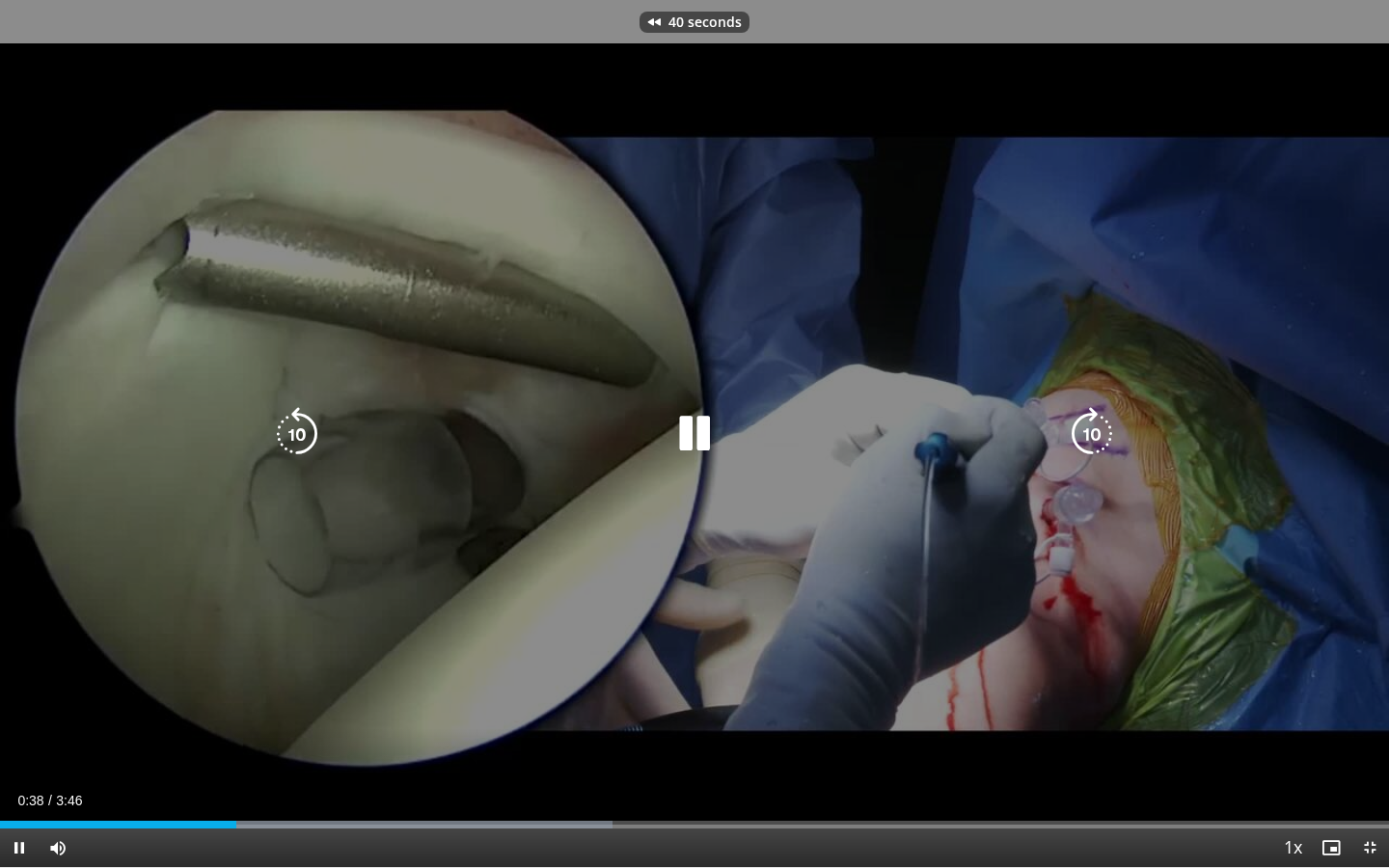 click at bounding box center (694, 434) 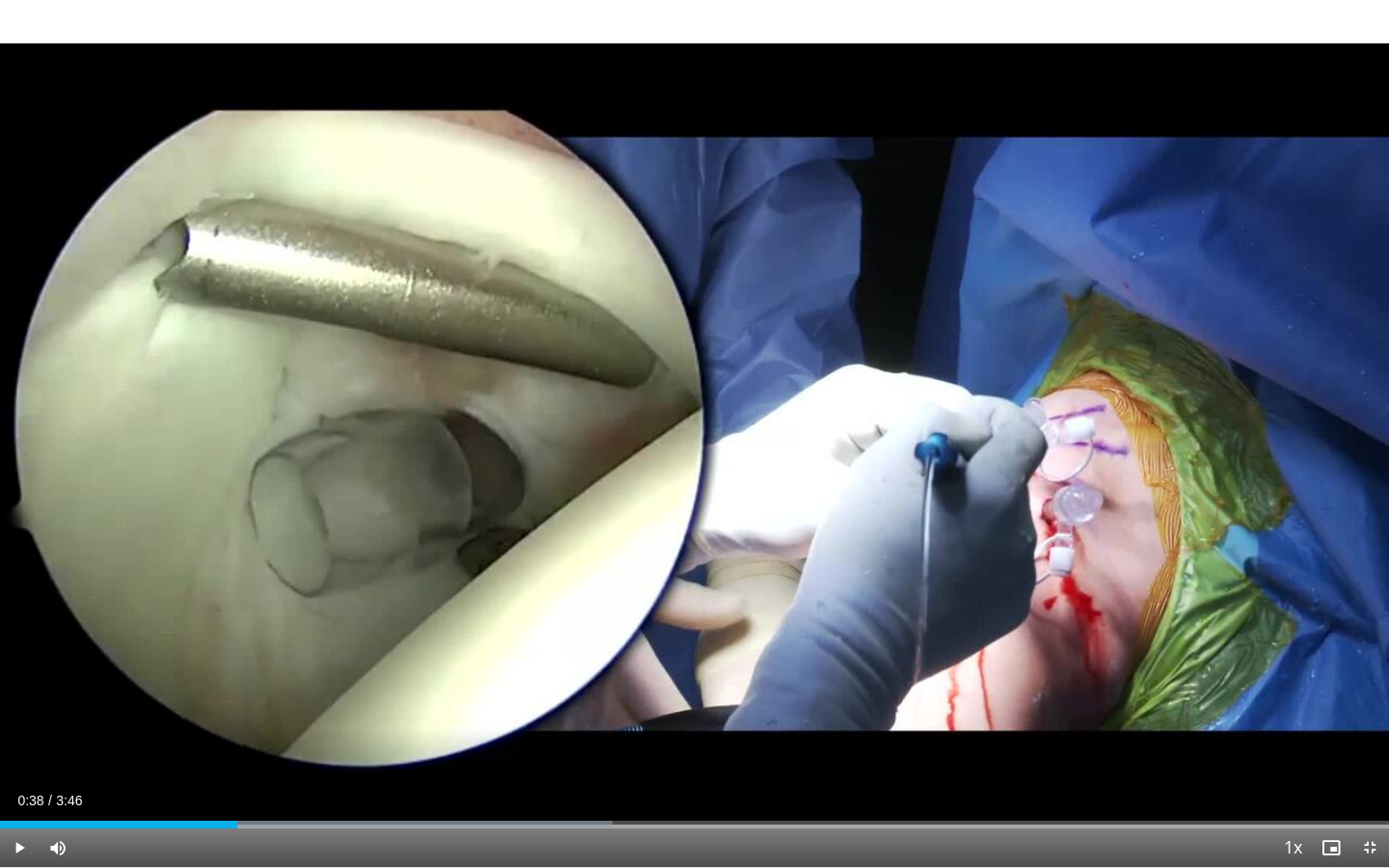 click on "40 seconds
Tap to unmute" at bounding box center (694, 433) 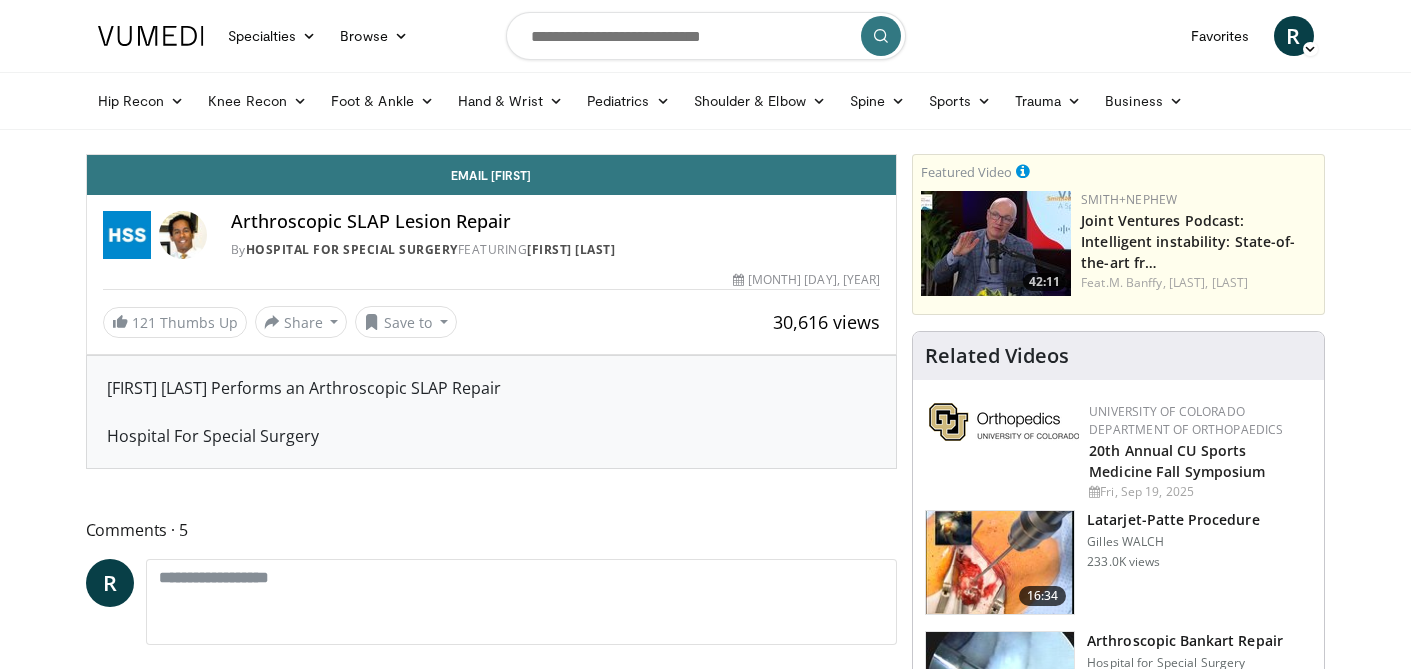 scroll, scrollTop: 0, scrollLeft: 0, axis: both 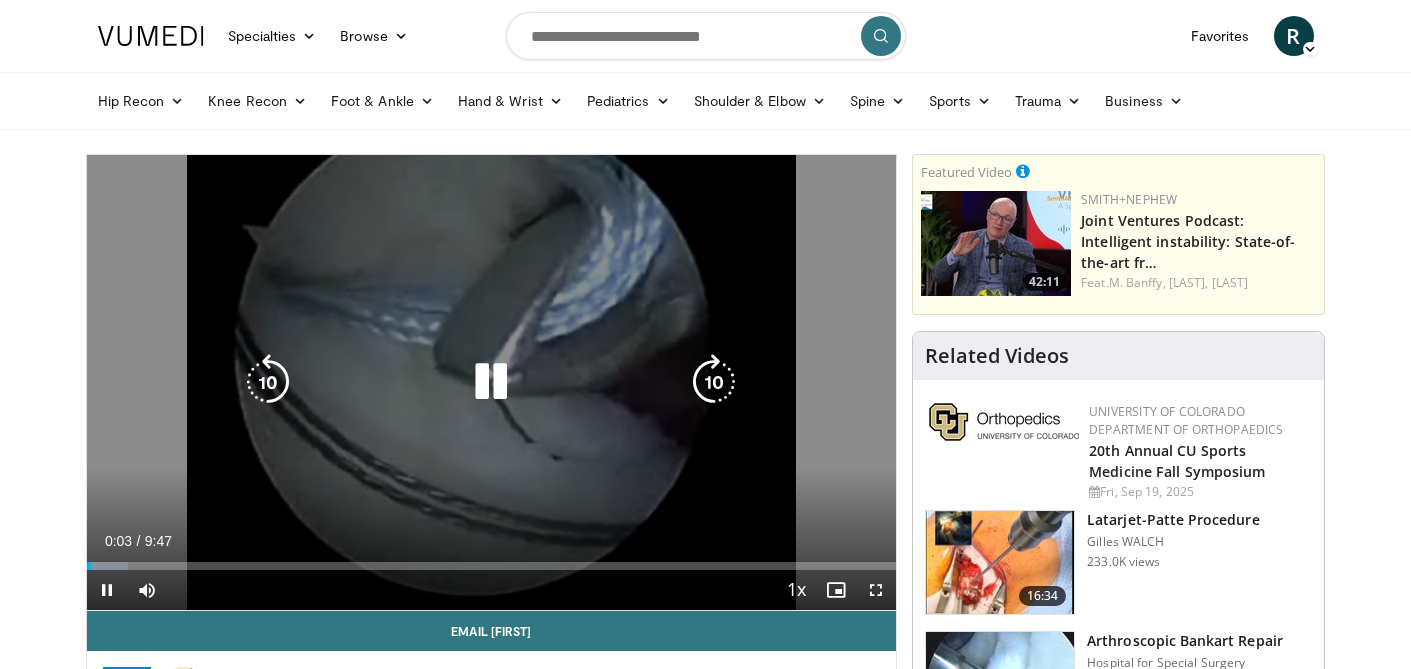 click at bounding box center (491, 382) 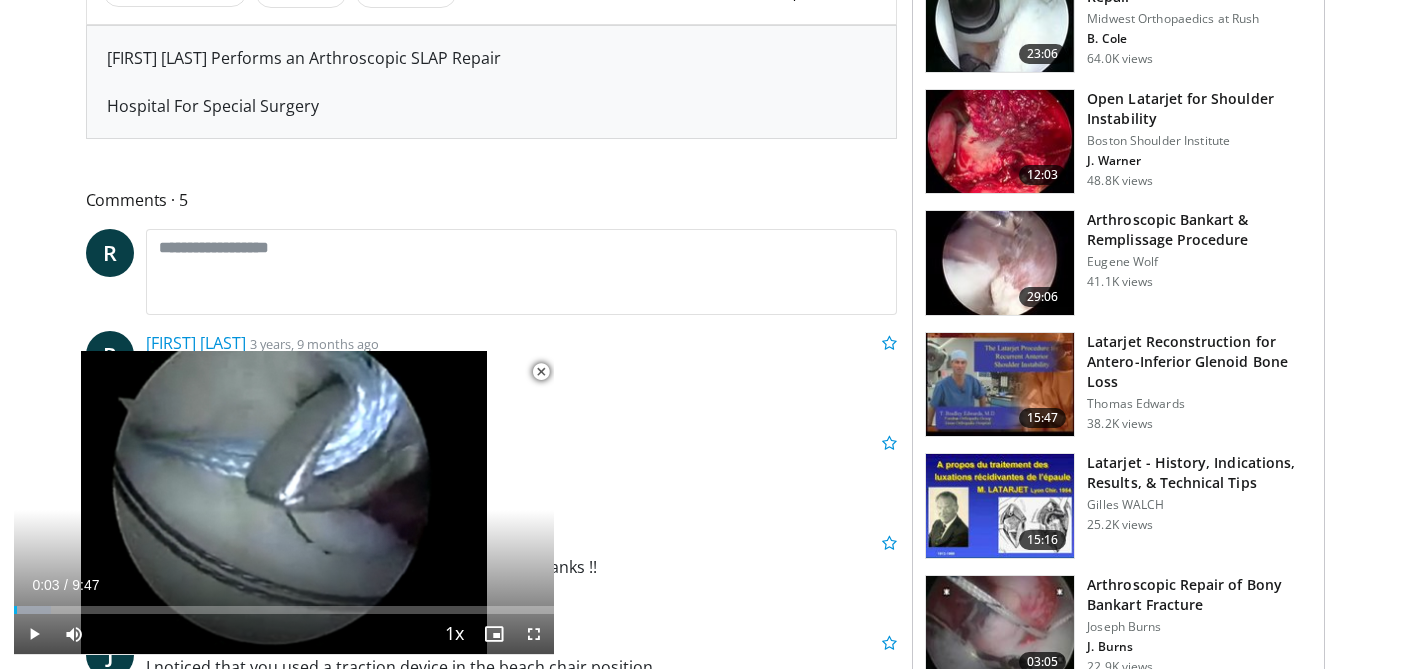 scroll, scrollTop: 788, scrollLeft: 0, axis: vertical 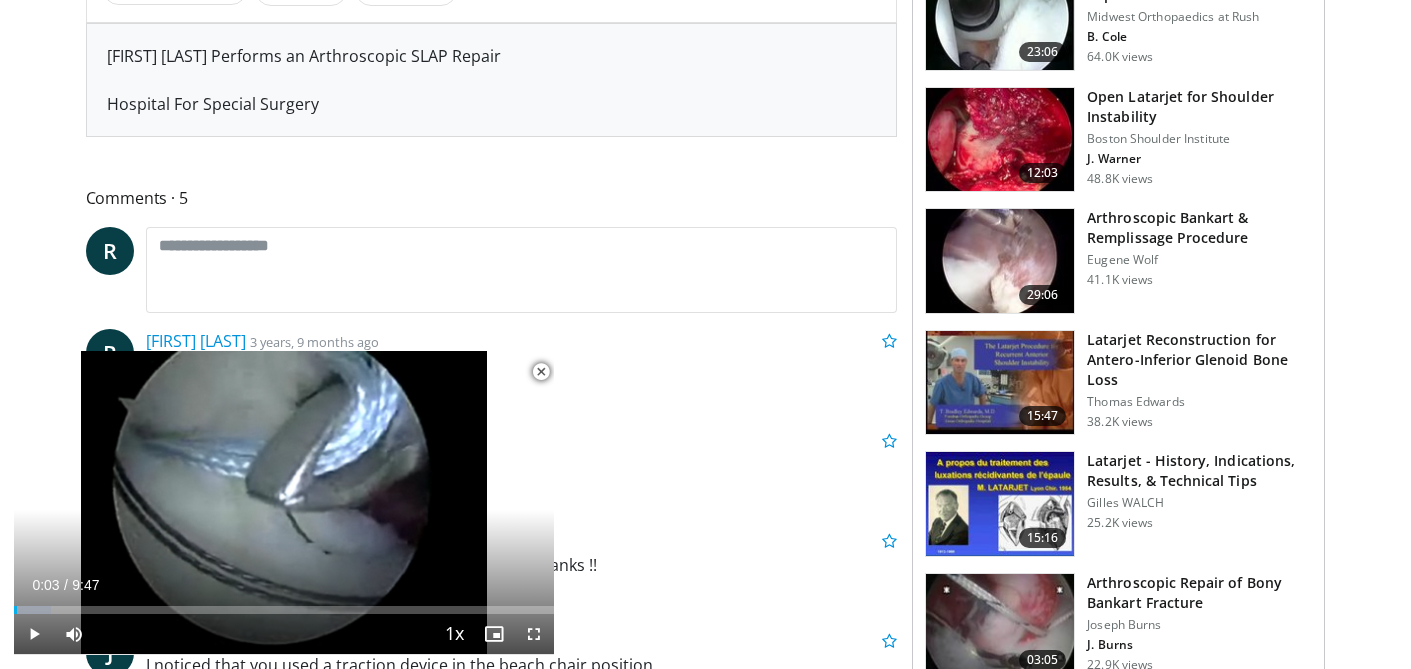 click at bounding box center (541, 372) 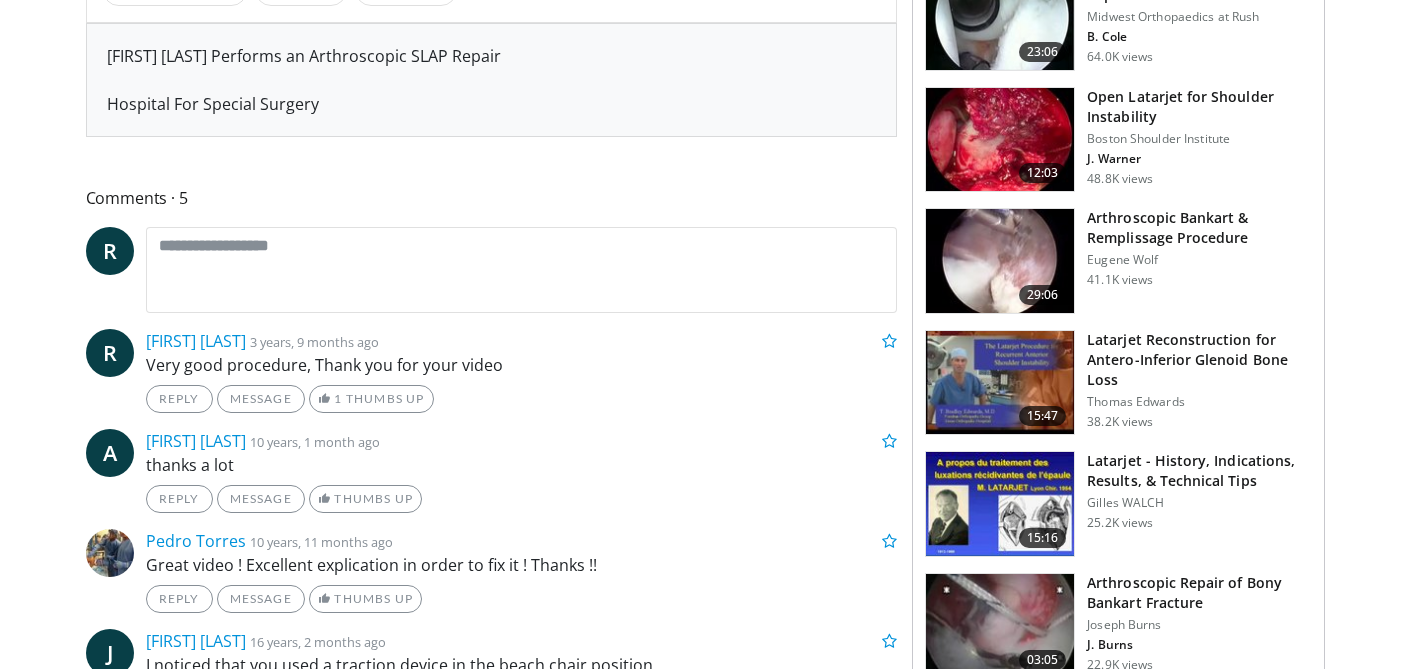 scroll, scrollTop: 332, scrollLeft: 0, axis: vertical 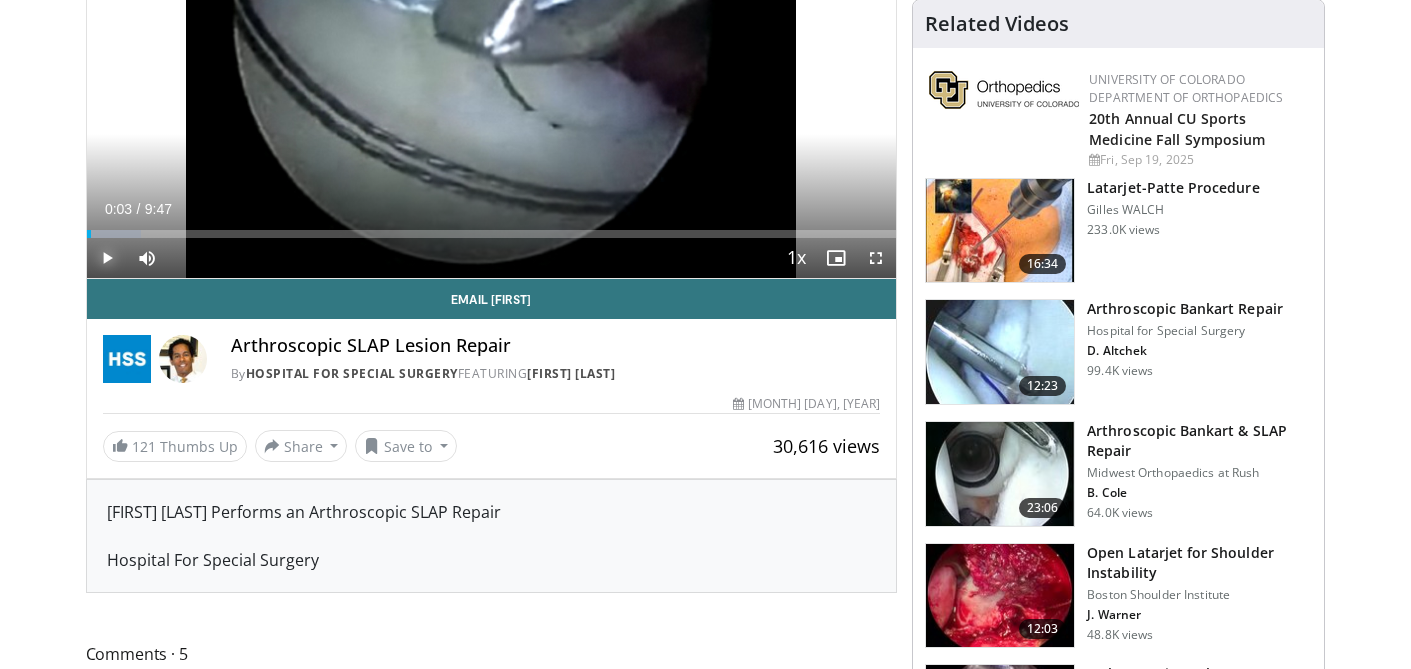 click at bounding box center (107, 258) 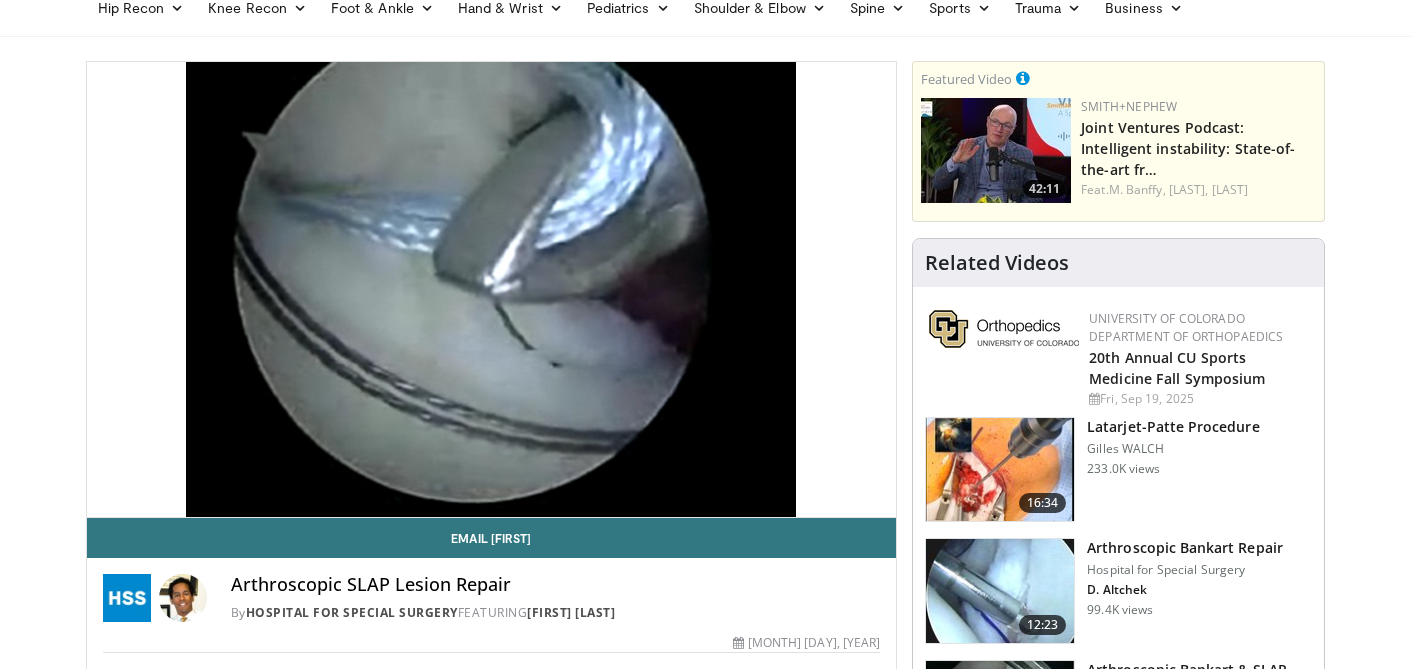 scroll, scrollTop: 91, scrollLeft: 0, axis: vertical 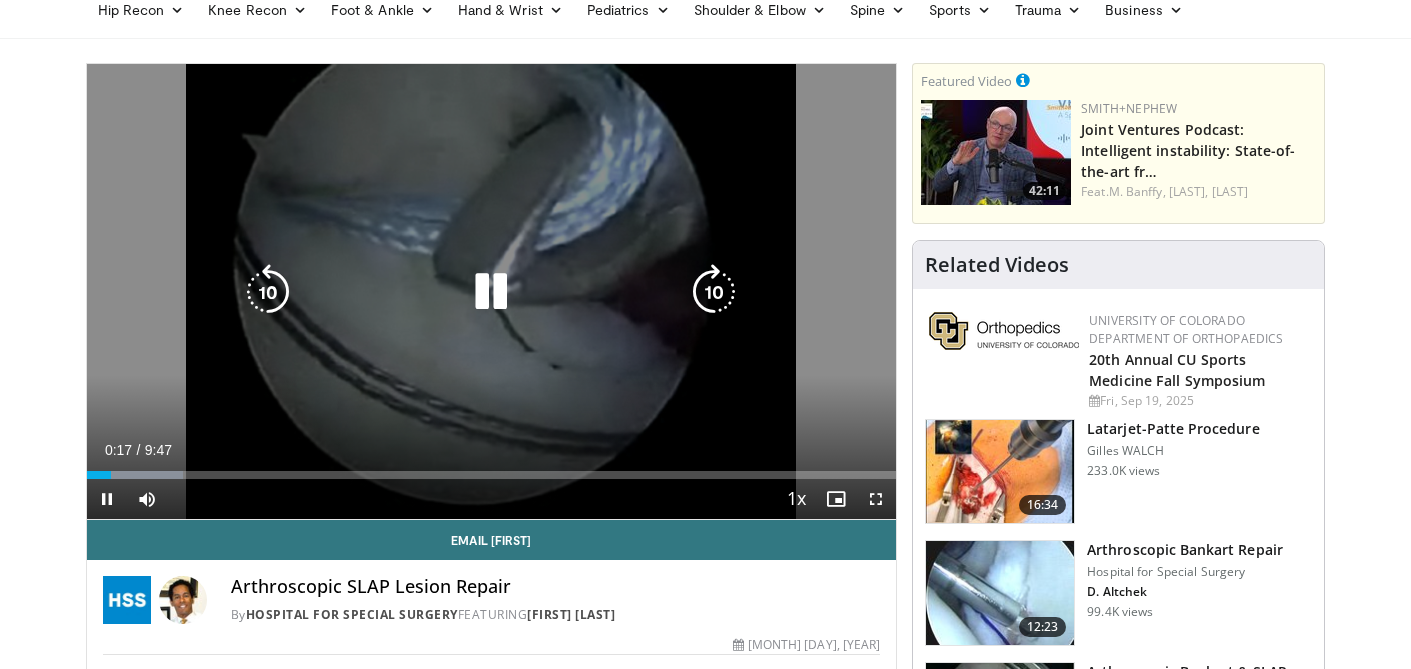 click at bounding box center [491, 292] 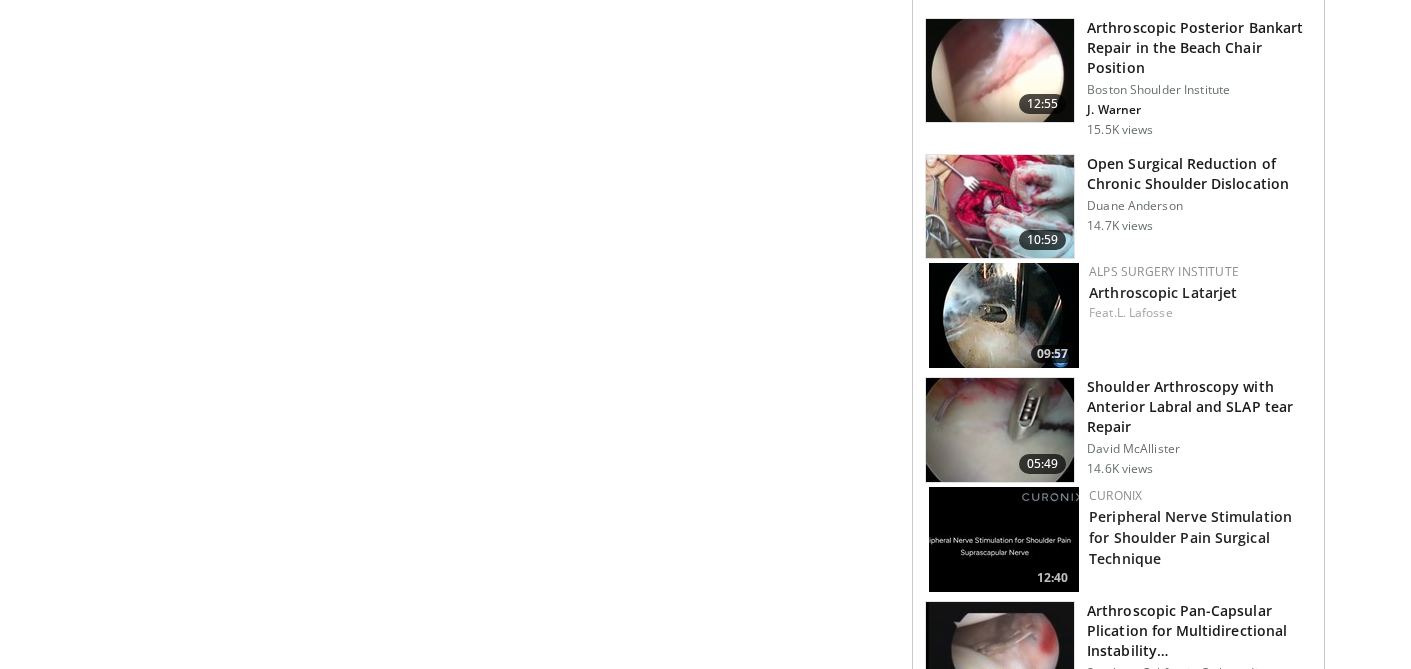 scroll, scrollTop: 1997, scrollLeft: 0, axis: vertical 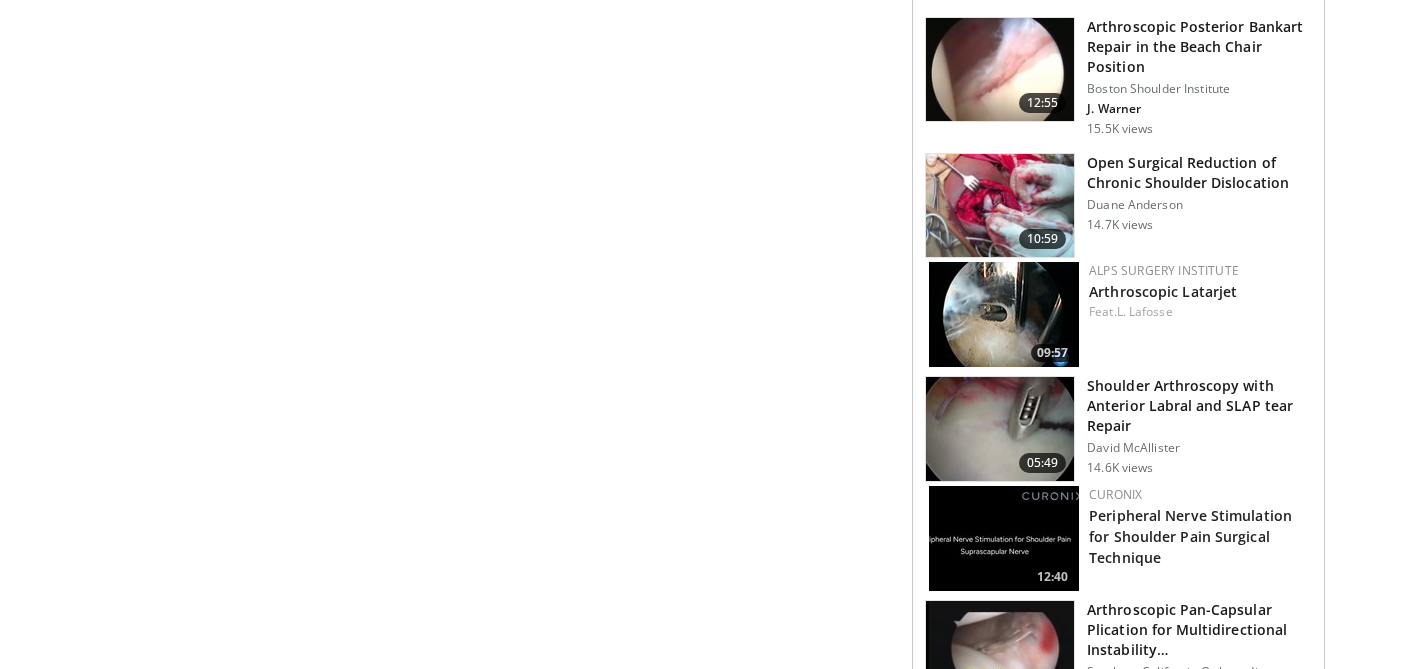 click at bounding box center [1000, 429] 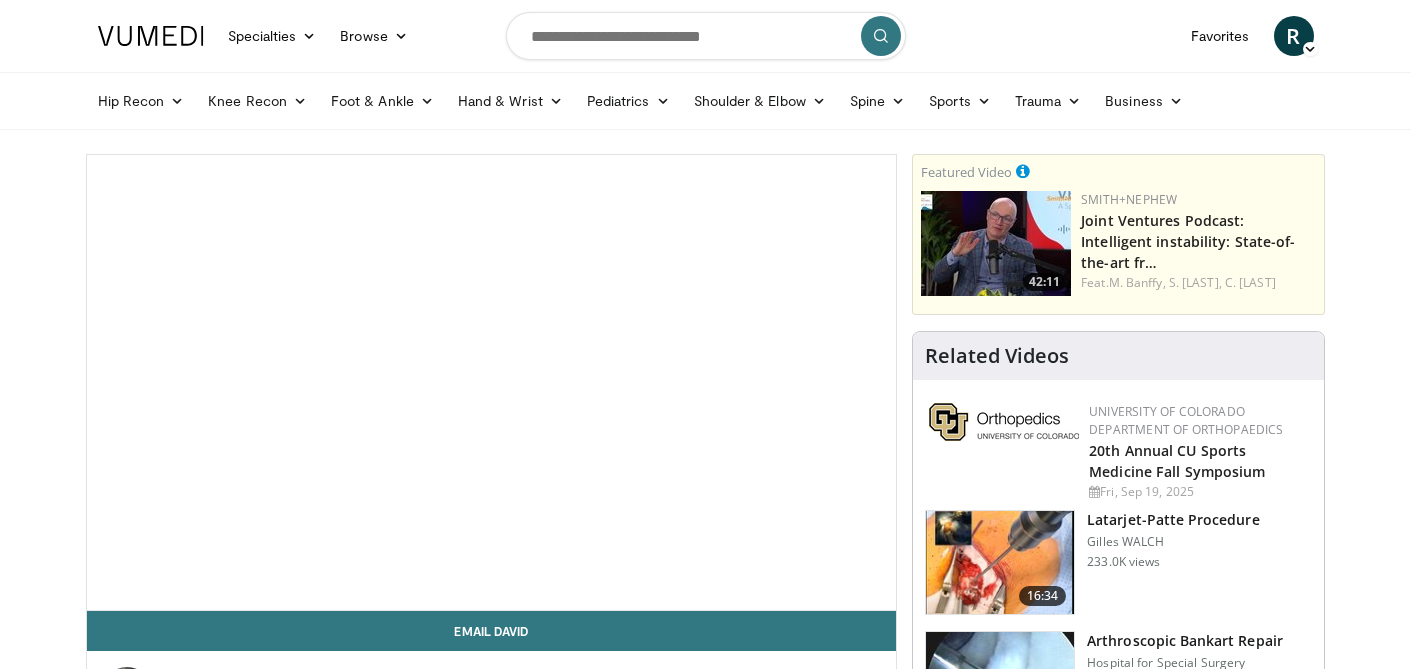scroll, scrollTop: 0, scrollLeft: 0, axis: both 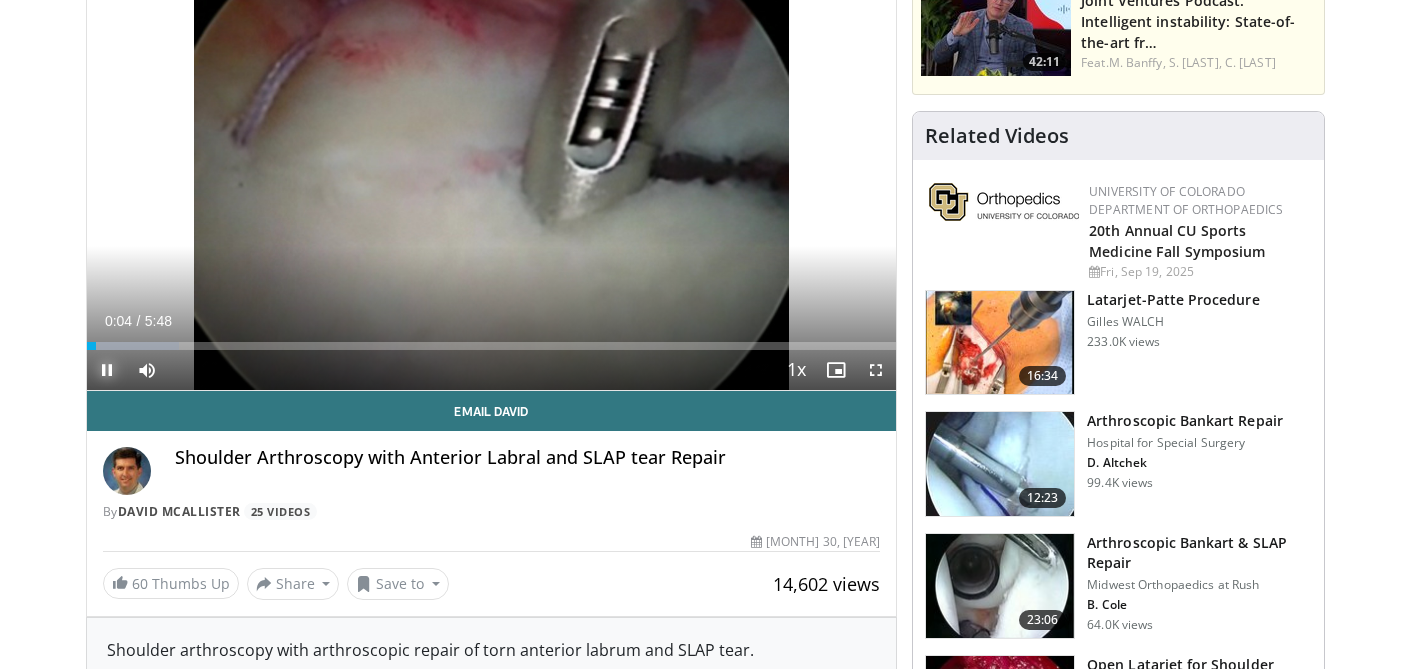 click at bounding box center [107, 370] 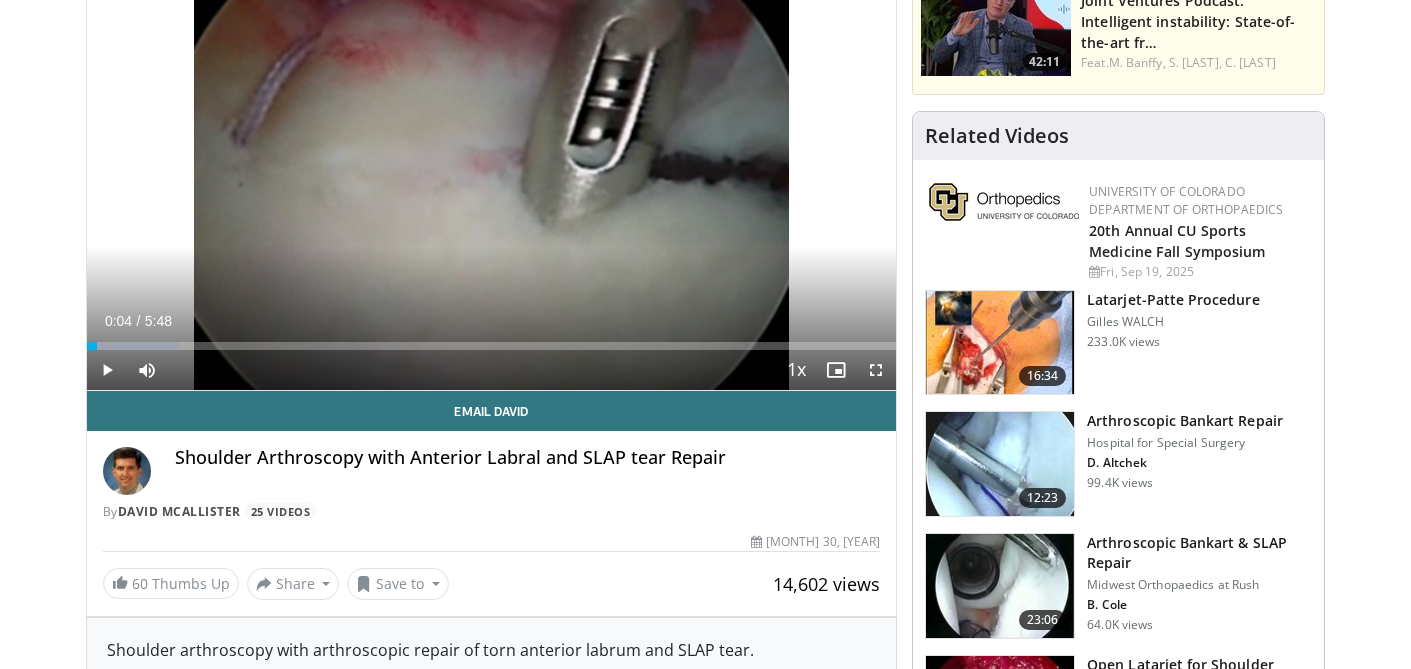 click on "Arthroscopic Bankart & SLAP Repair" at bounding box center [1199, 553] 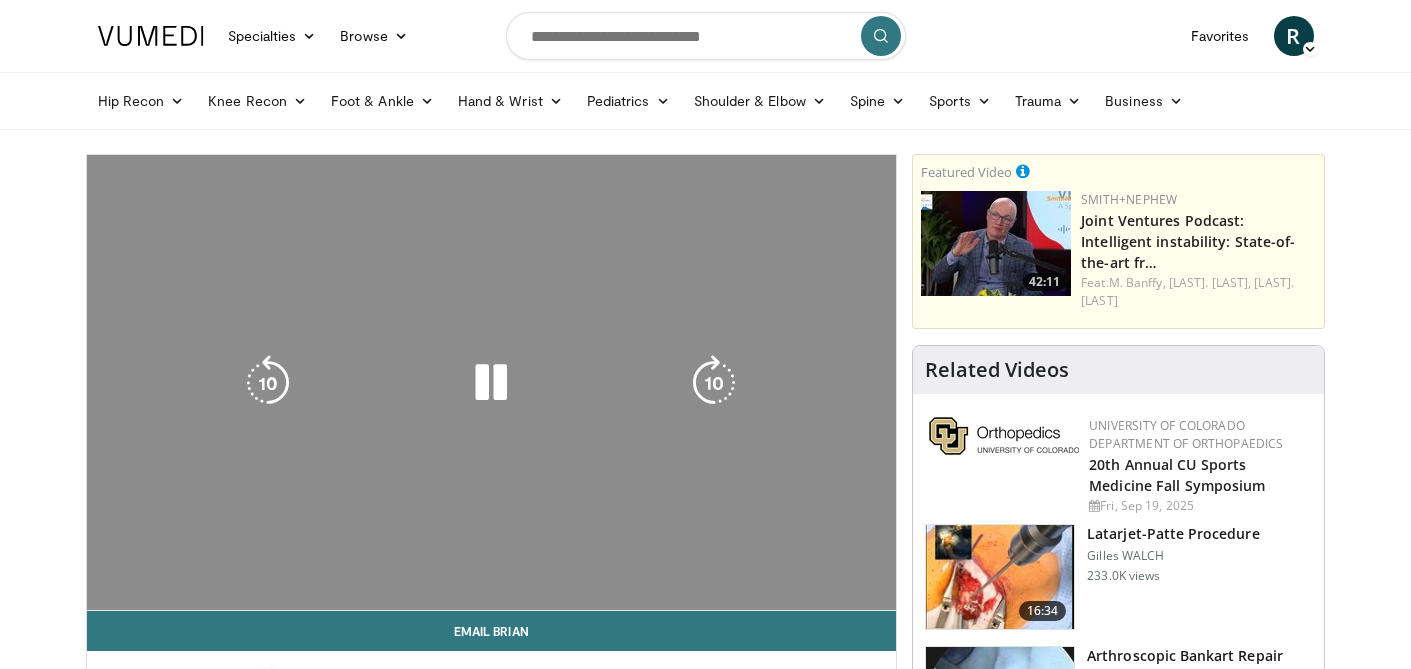 scroll, scrollTop: 0, scrollLeft: 0, axis: both 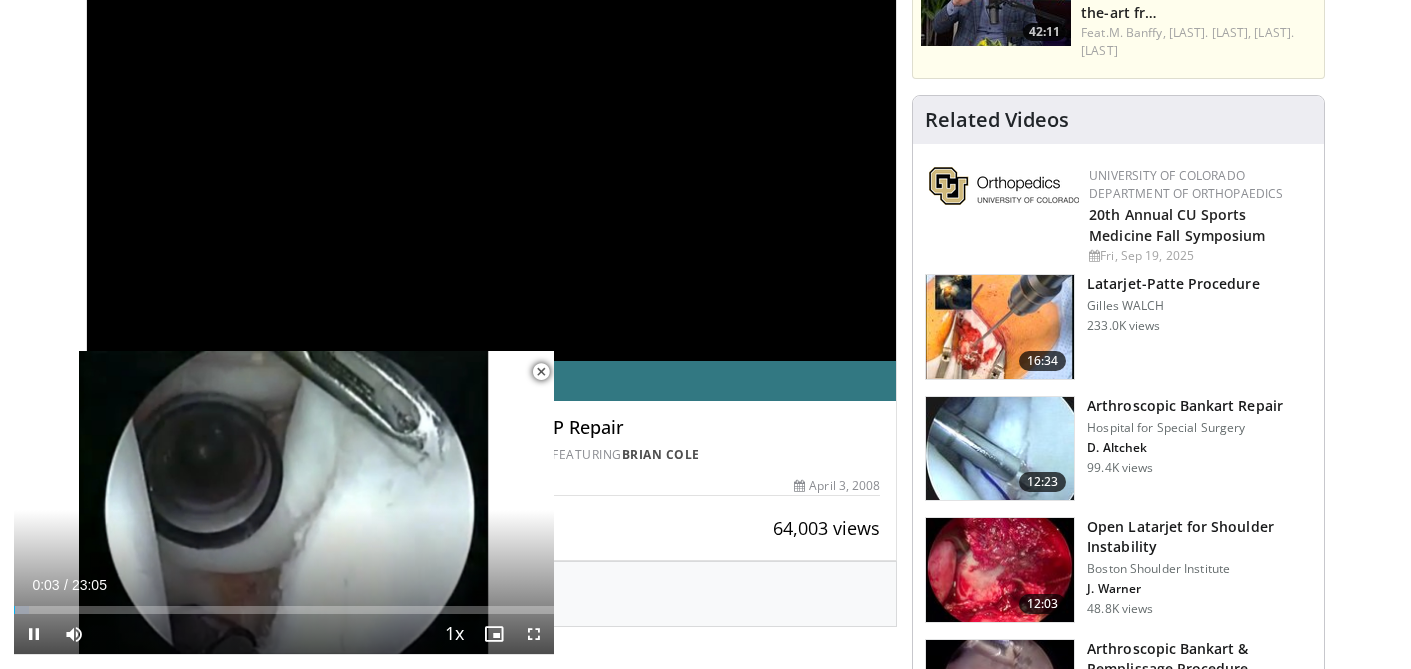 click at bounding box center [541, 372] 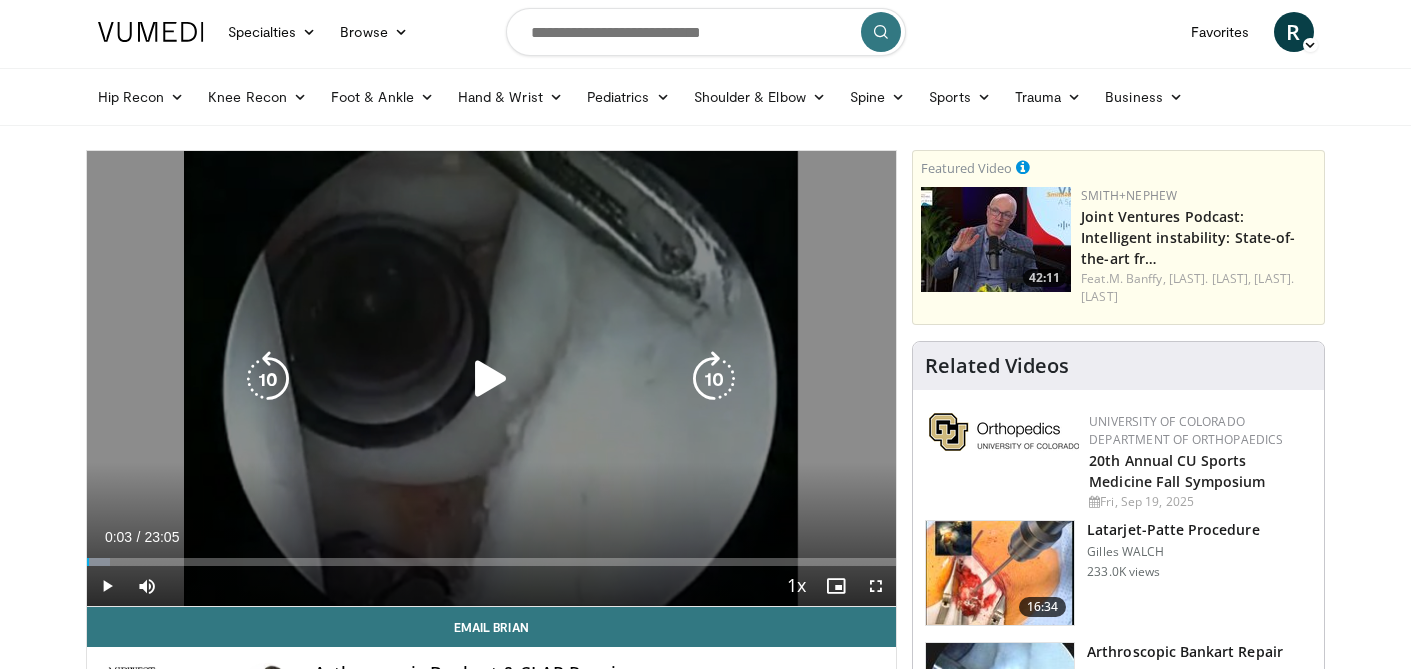 scroll, scrollTop: 0, scrollLeft: 0, axis: both 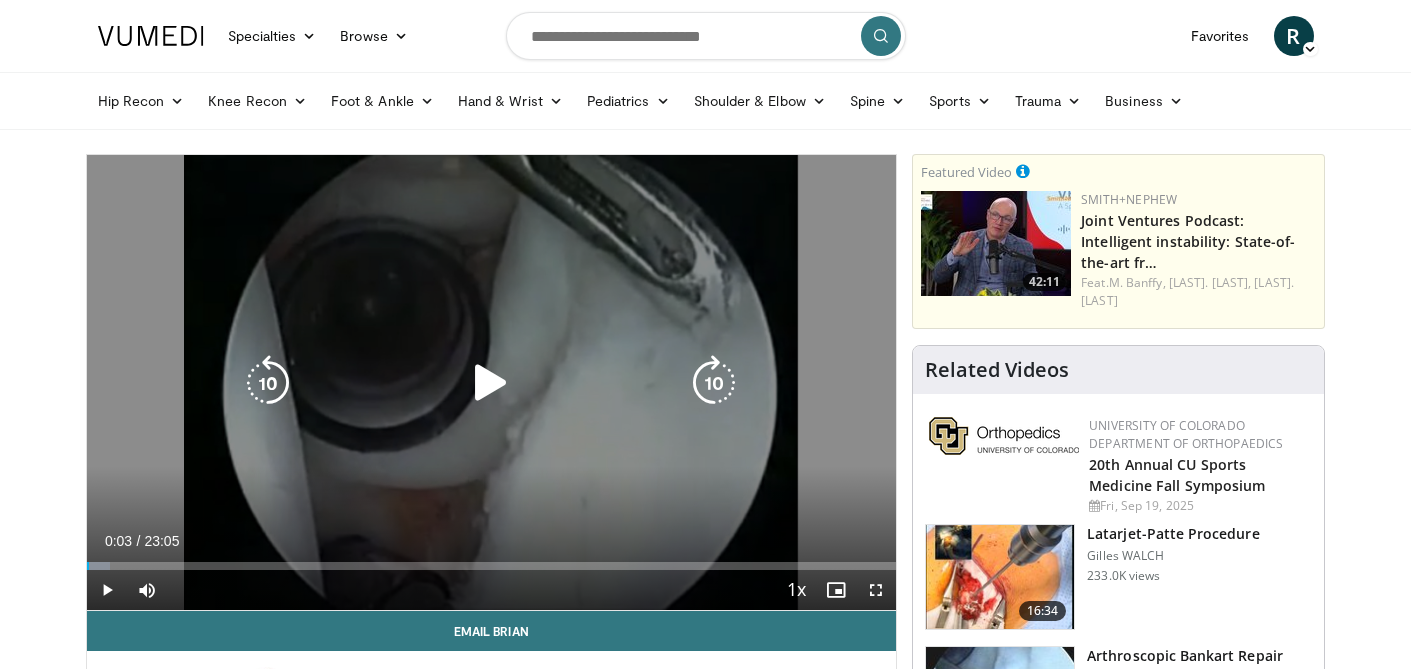 click at bounding box center (491, 383) 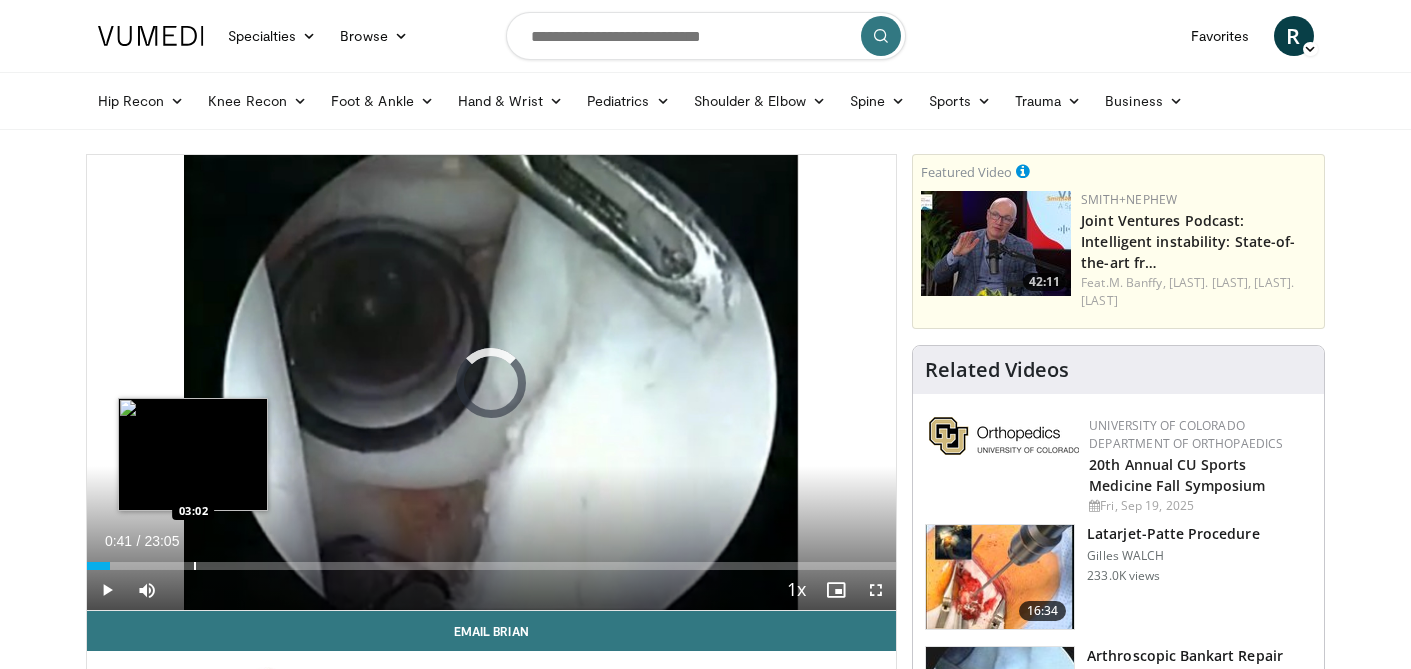drag, startPoint x: 110, startPoint y: 567, endPoint x: 193, endPoint y: 558, distance: 83.48653 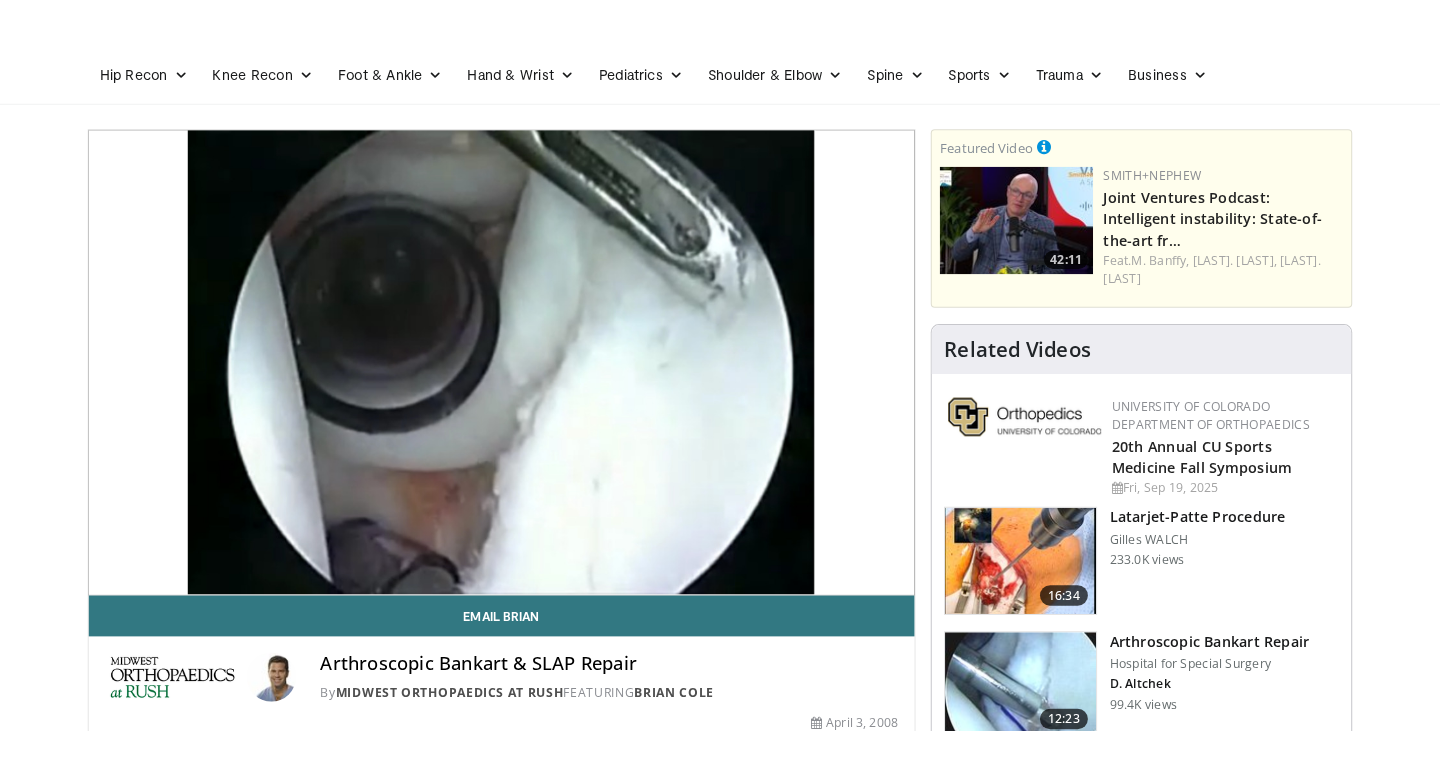 scroll, scrollTop: 76, scrollLeft: 0, axis: vertical 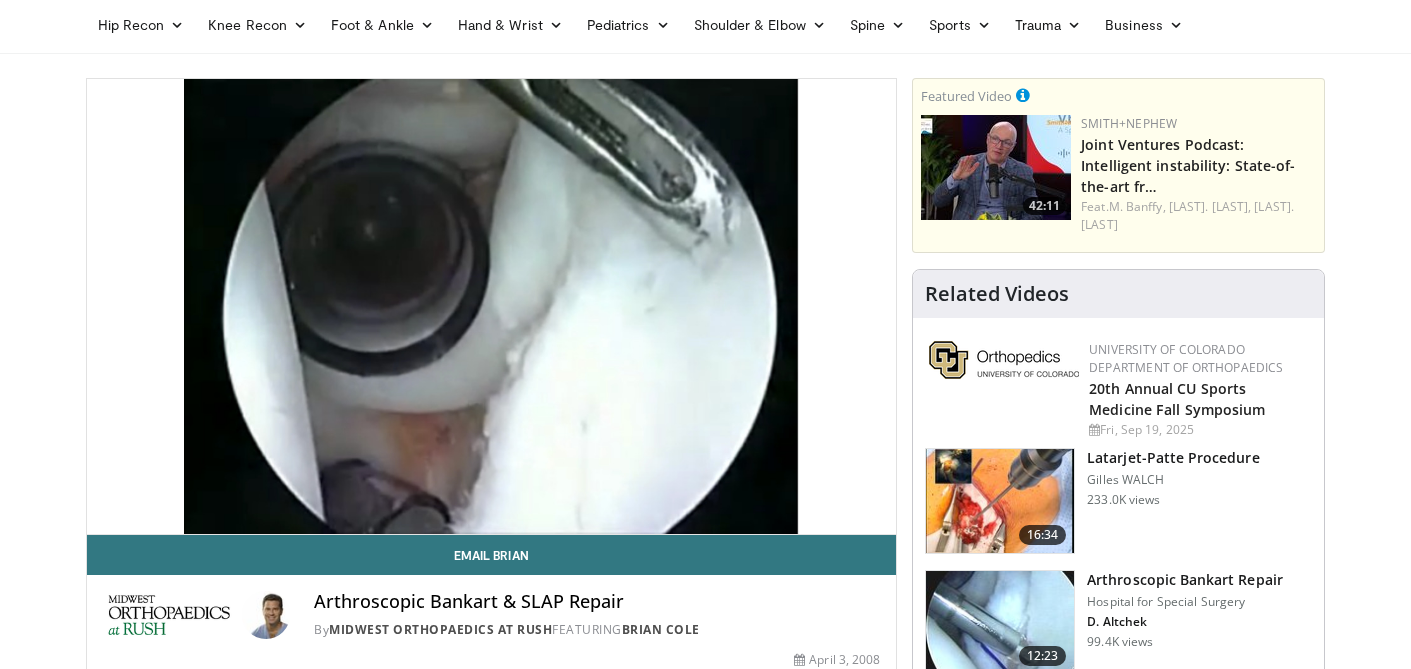 click on "10 seconds
Tap to unmute" at bounding box center [492, 306] 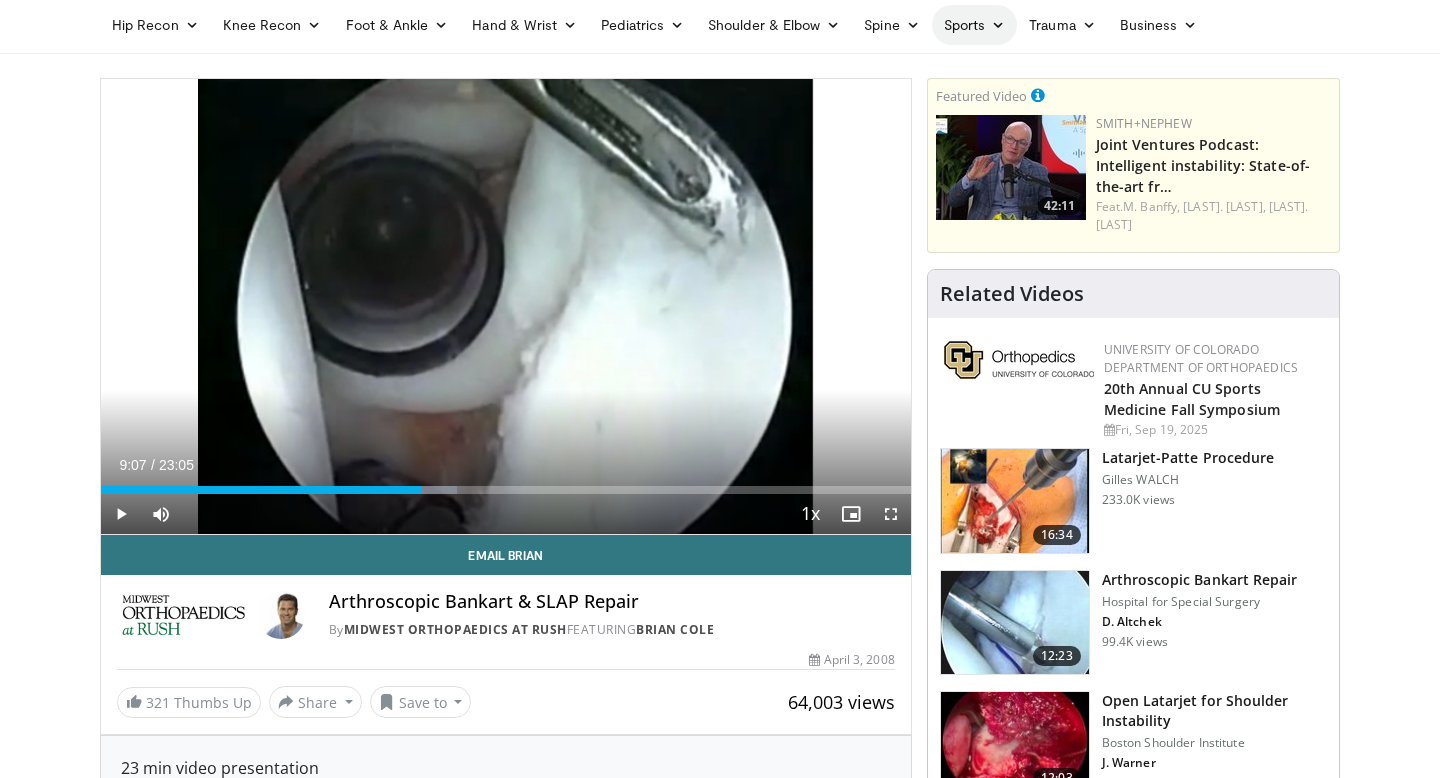 scroll, scrollTop: 0, scrollLeft: 0, axis: both 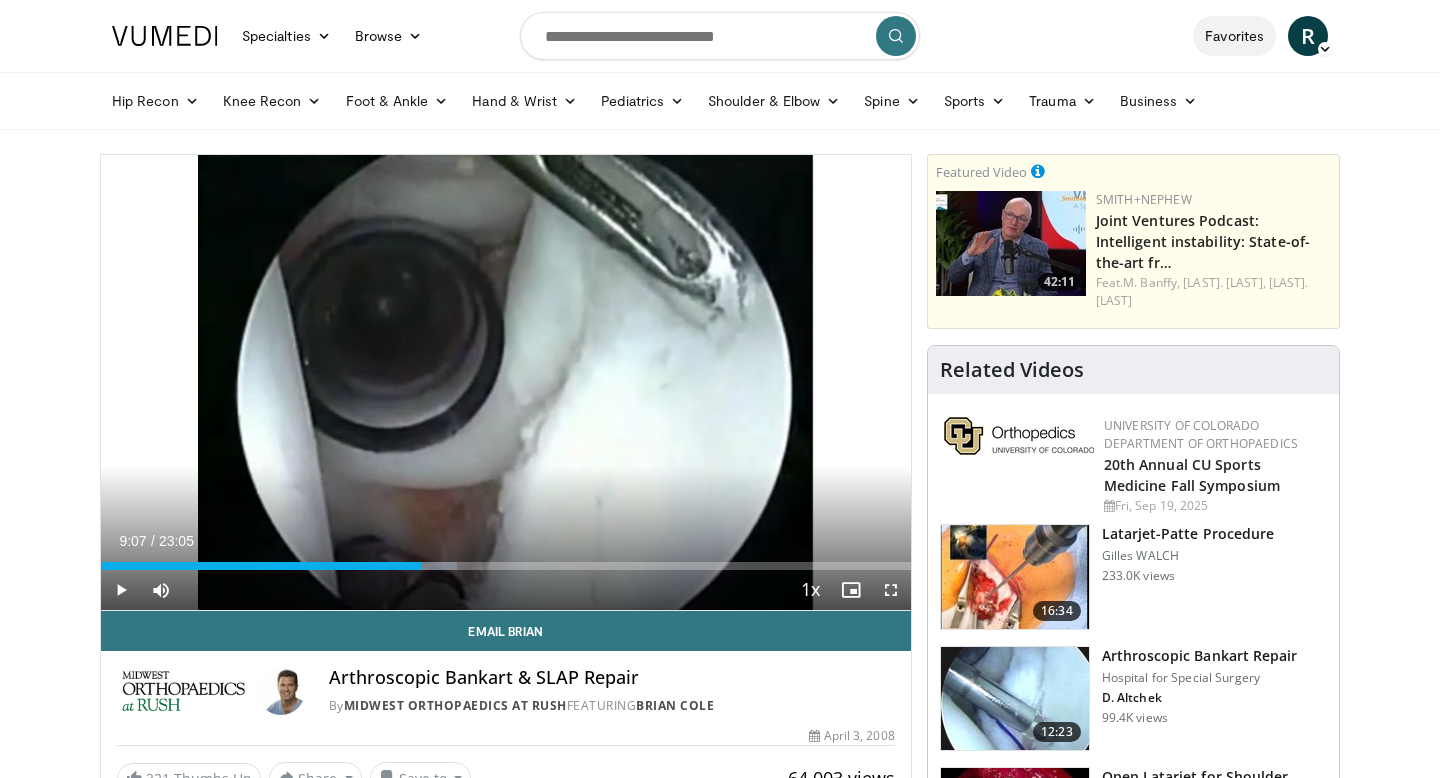click on "Favorites" at bounding box center (1234, 36) 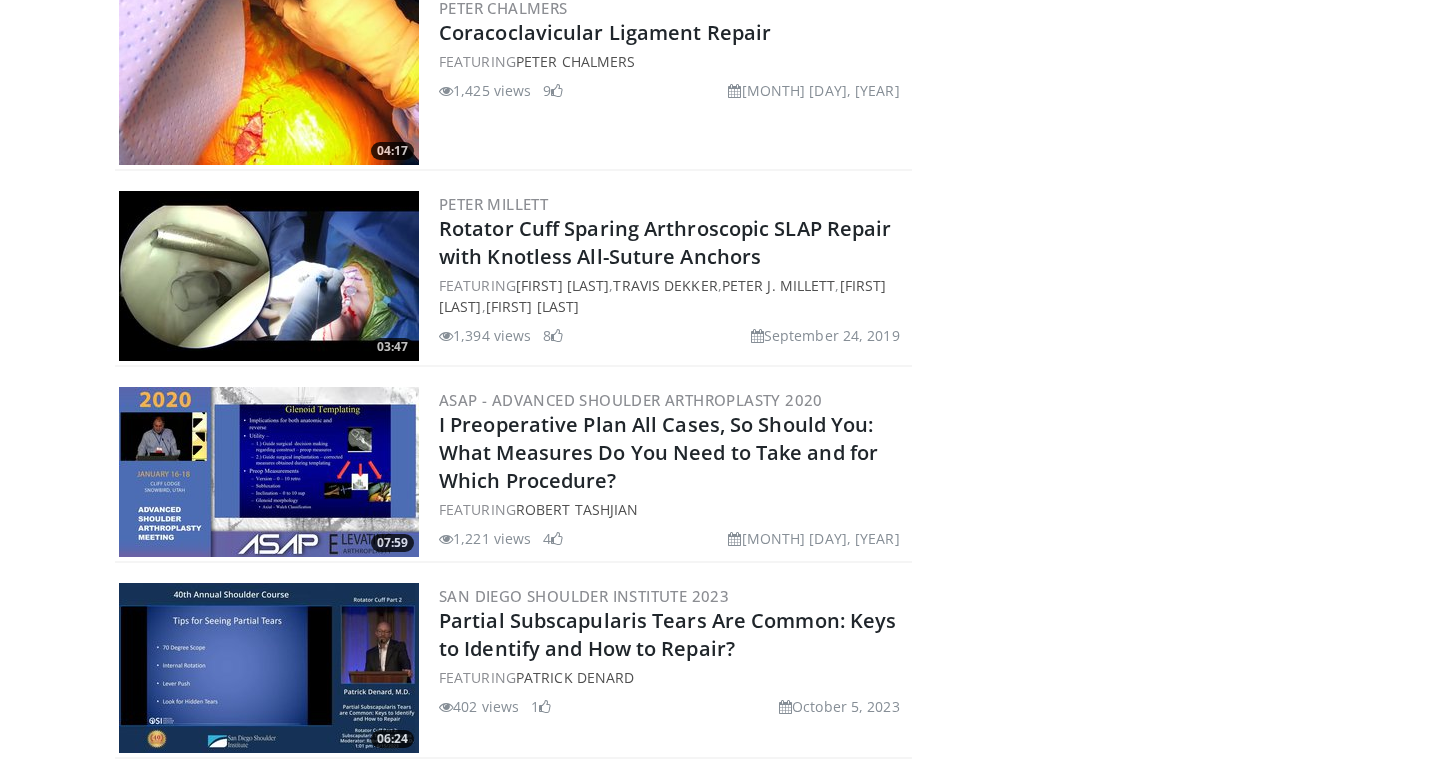 scroll, scrollTop: 4961, scrollLeft: 0, axis: vertical 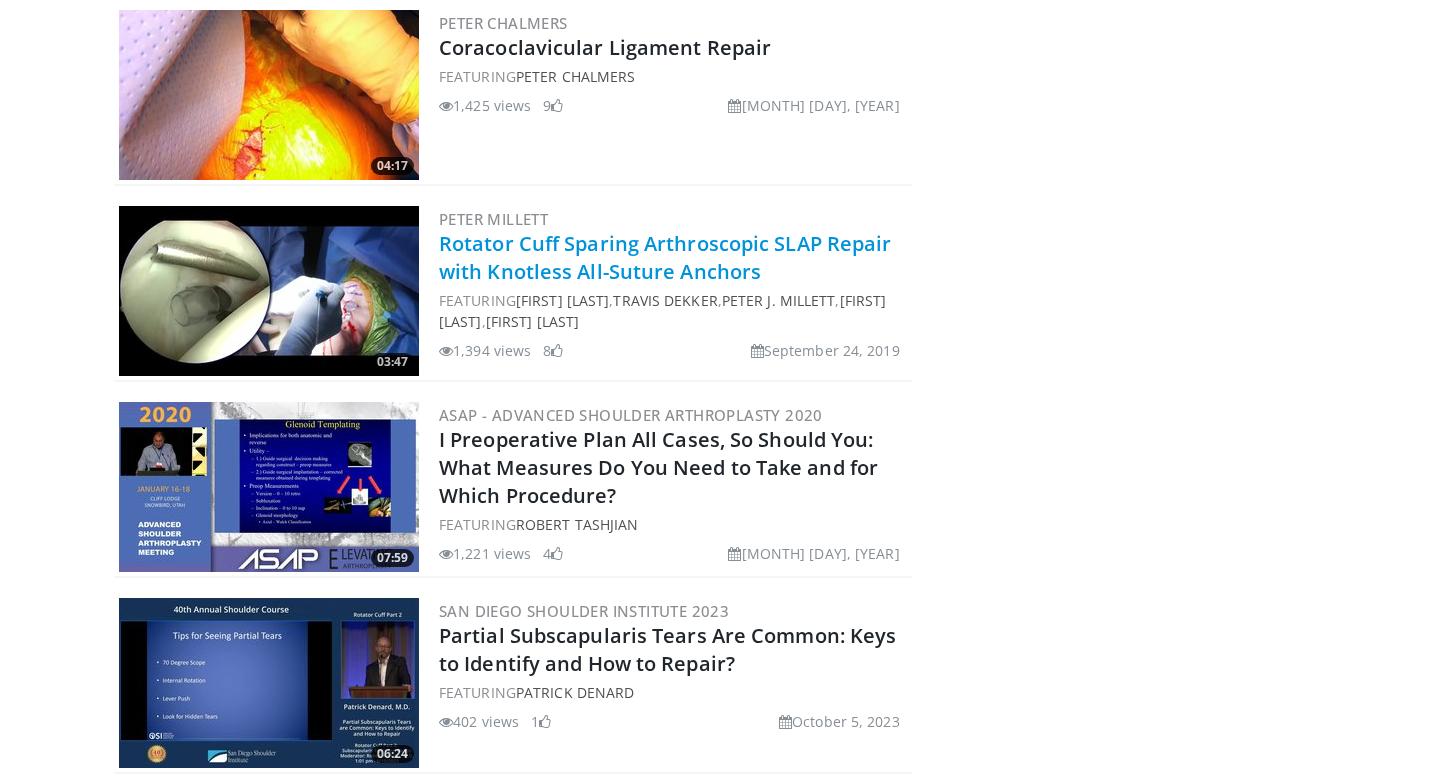 click on "Rotator Cuff Sparing Arthroscopic SLAP Repair with Knotless All-Suture Anchors" at bounding box center (665, 257) 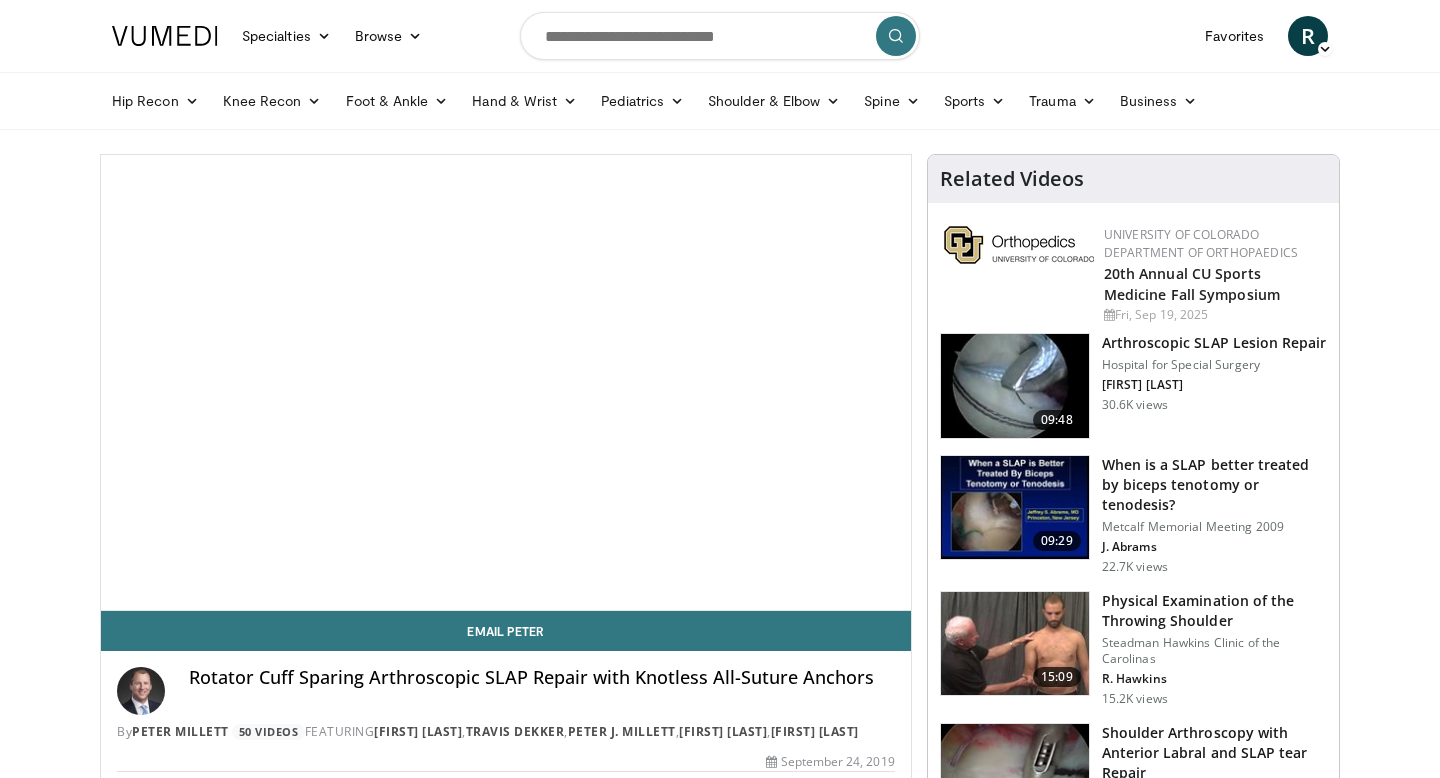 scroll, scrollTop: 0, scrollLeft: 0, axis: both 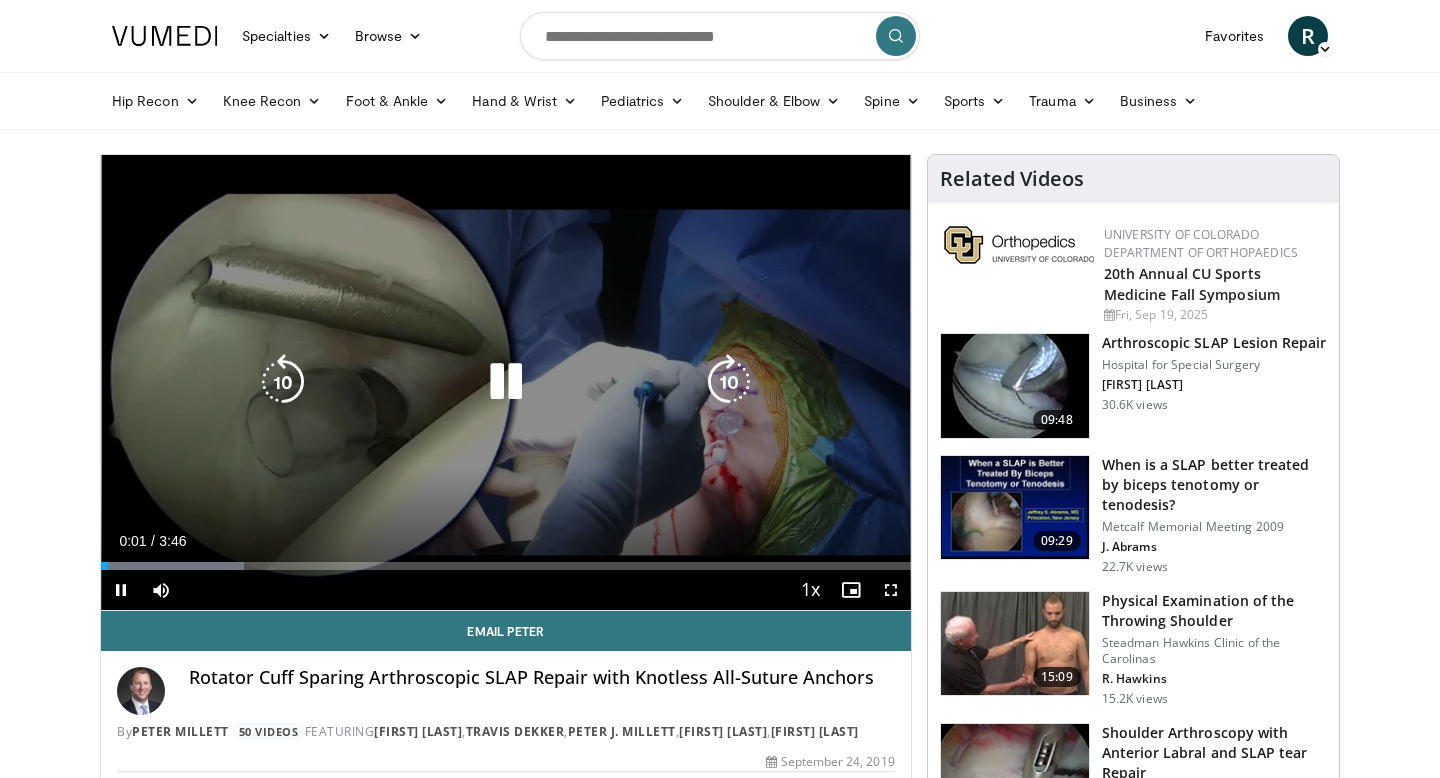 click at bounding box center [506, 382] 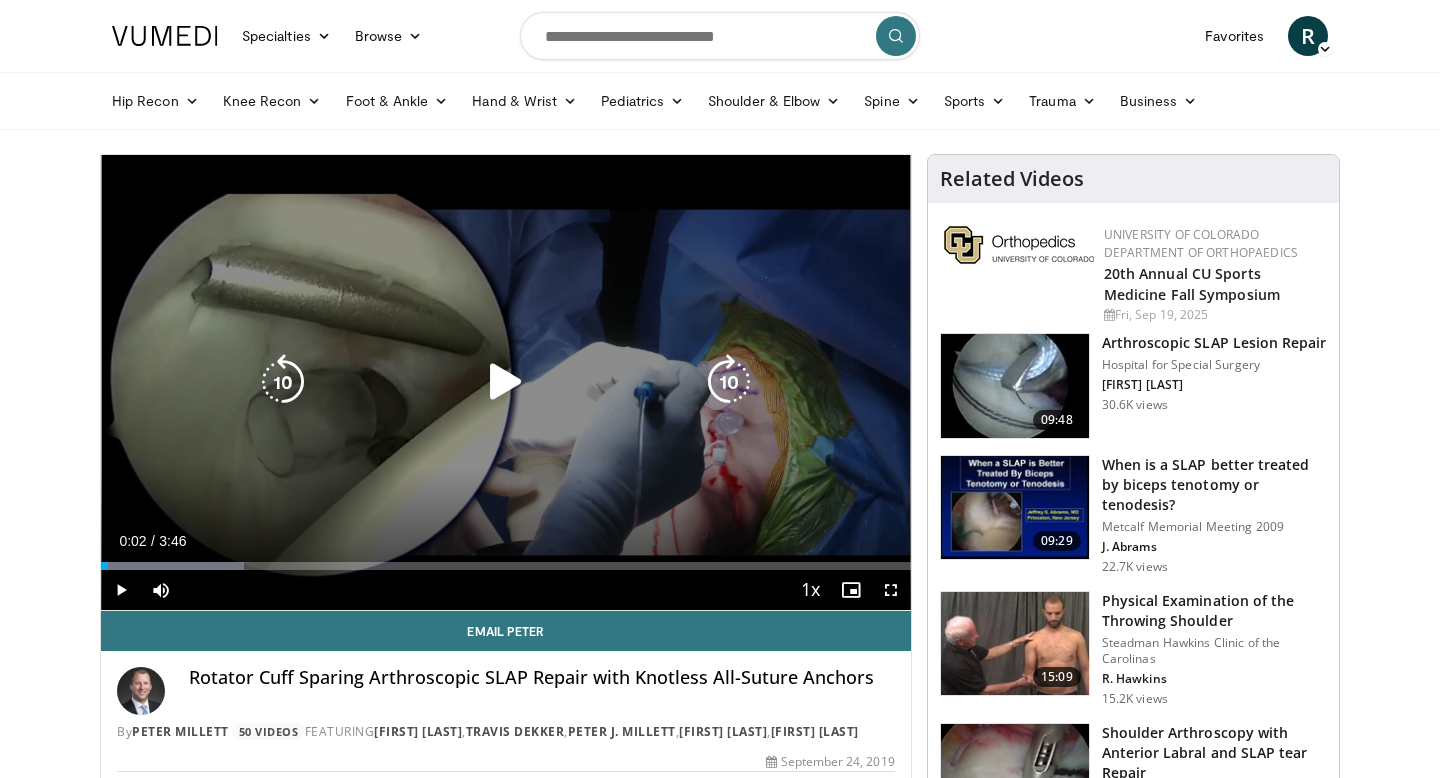click at bounding box center (506, 382) 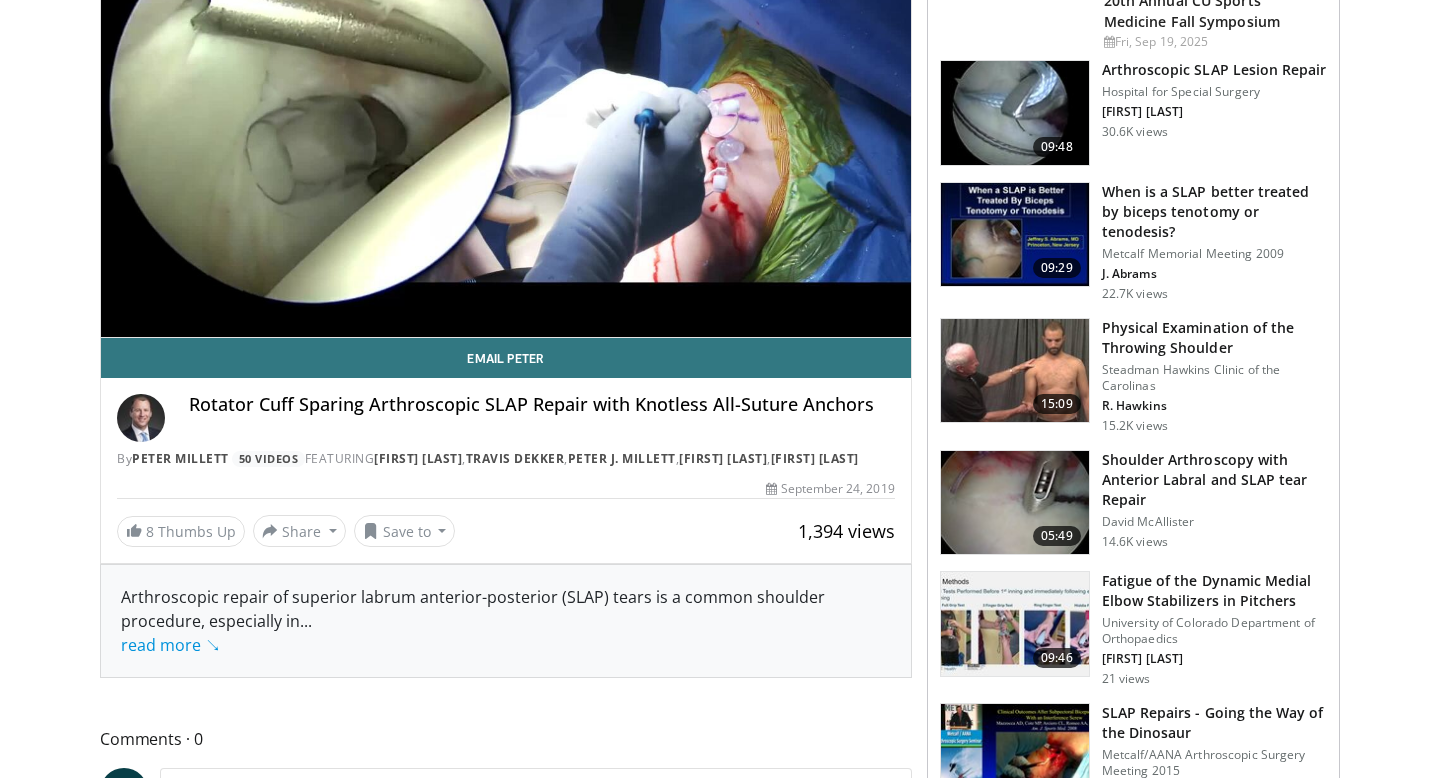 scroll, scrollTop: 0, scrollLeft: 0, axis: both 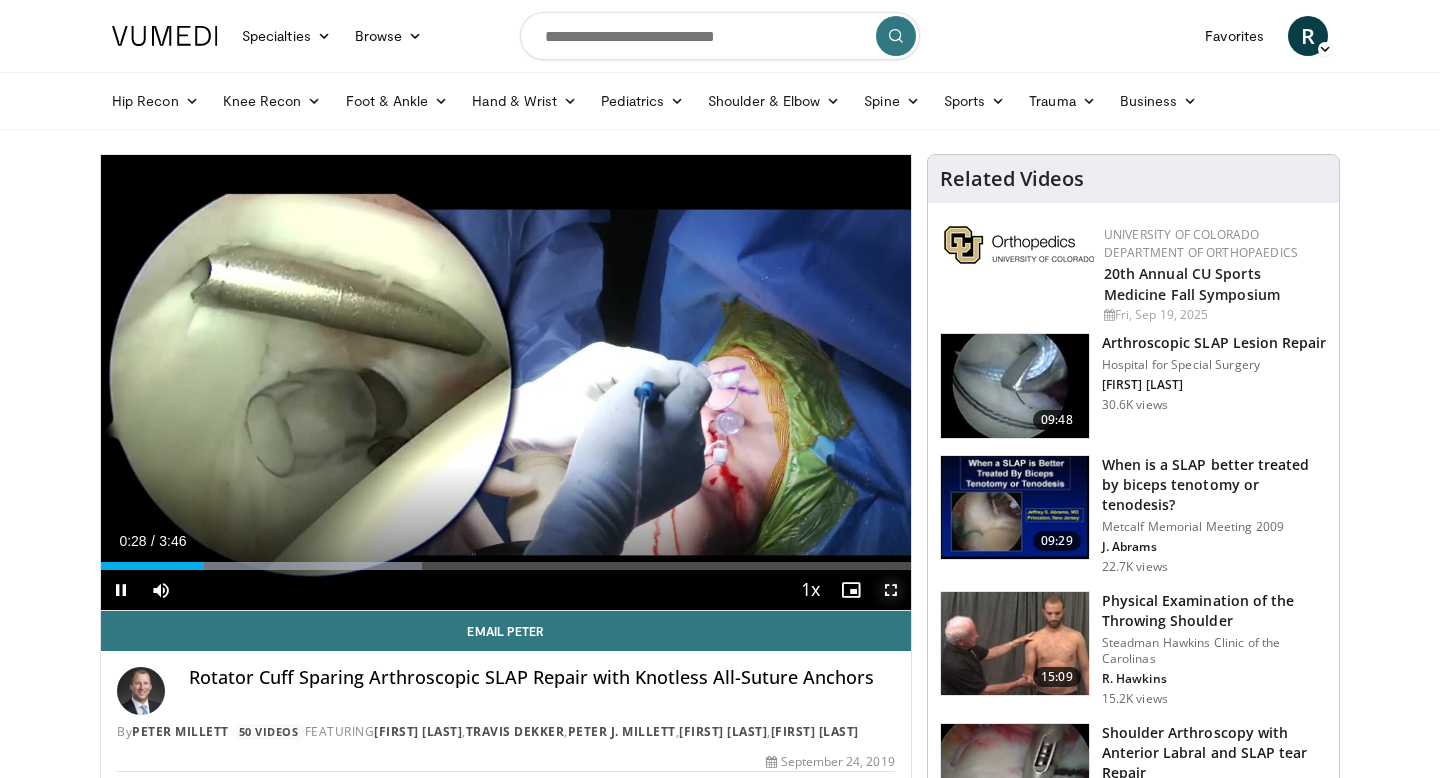 click at bounding box center [891, 590] 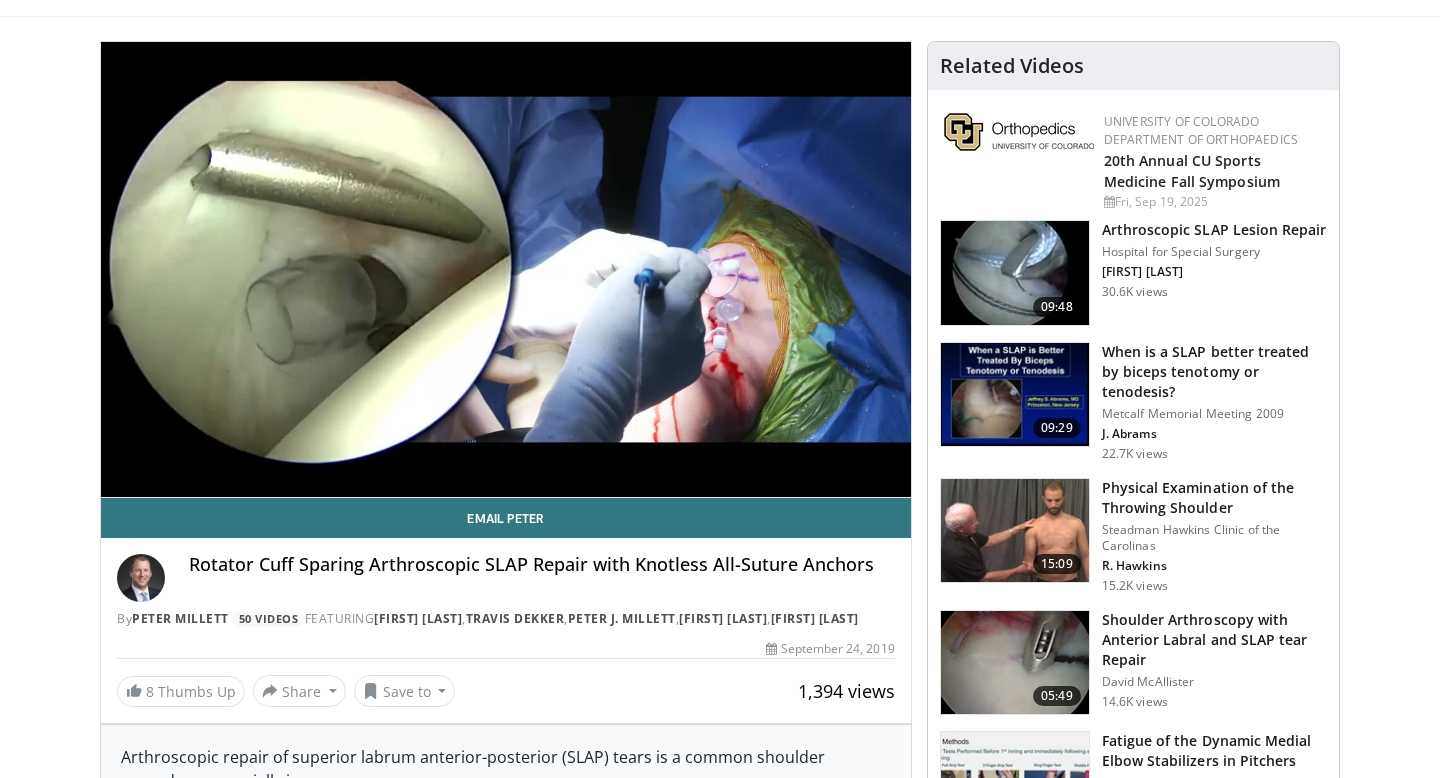 scroll, scrollTop: 0, scrollLeft: 0, axis: both 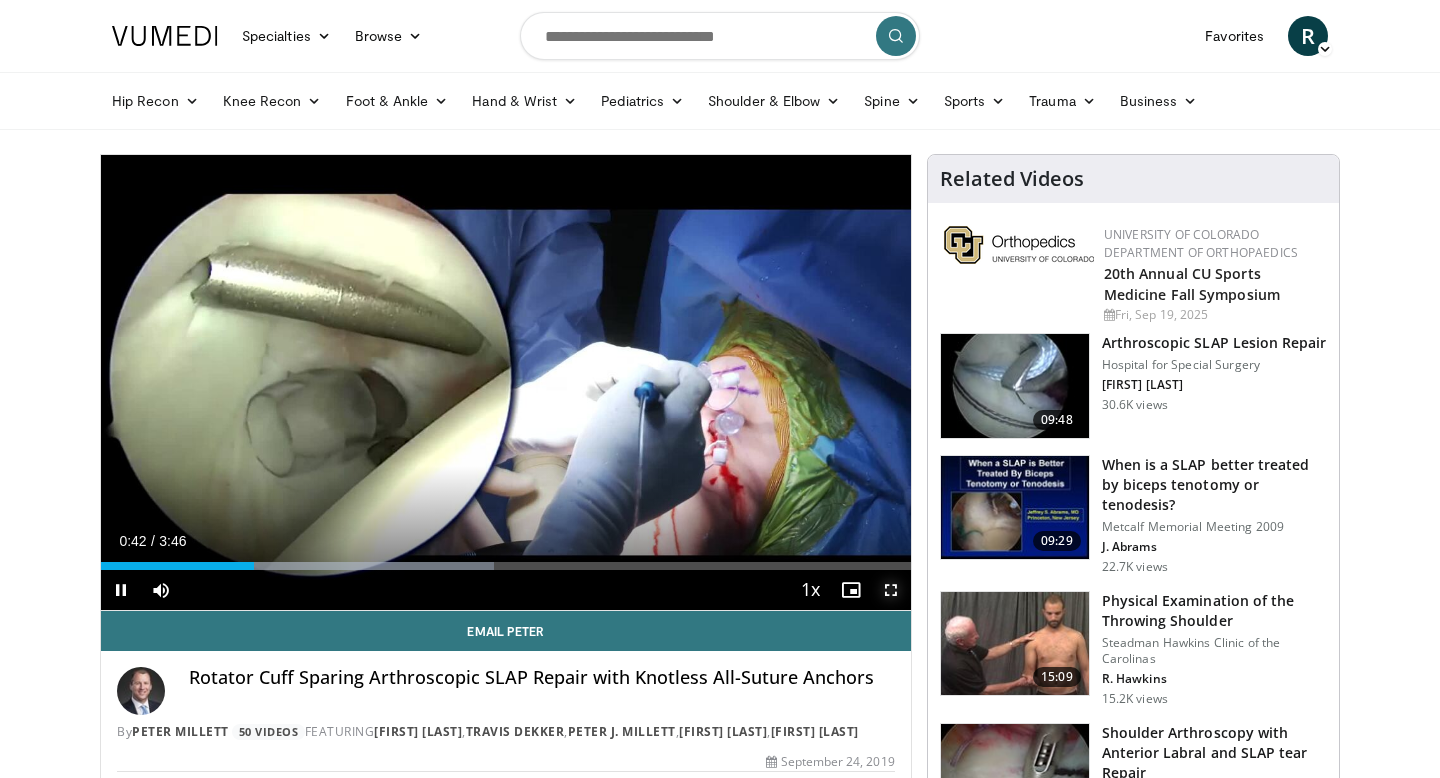 click at bounding box center [891, 590] 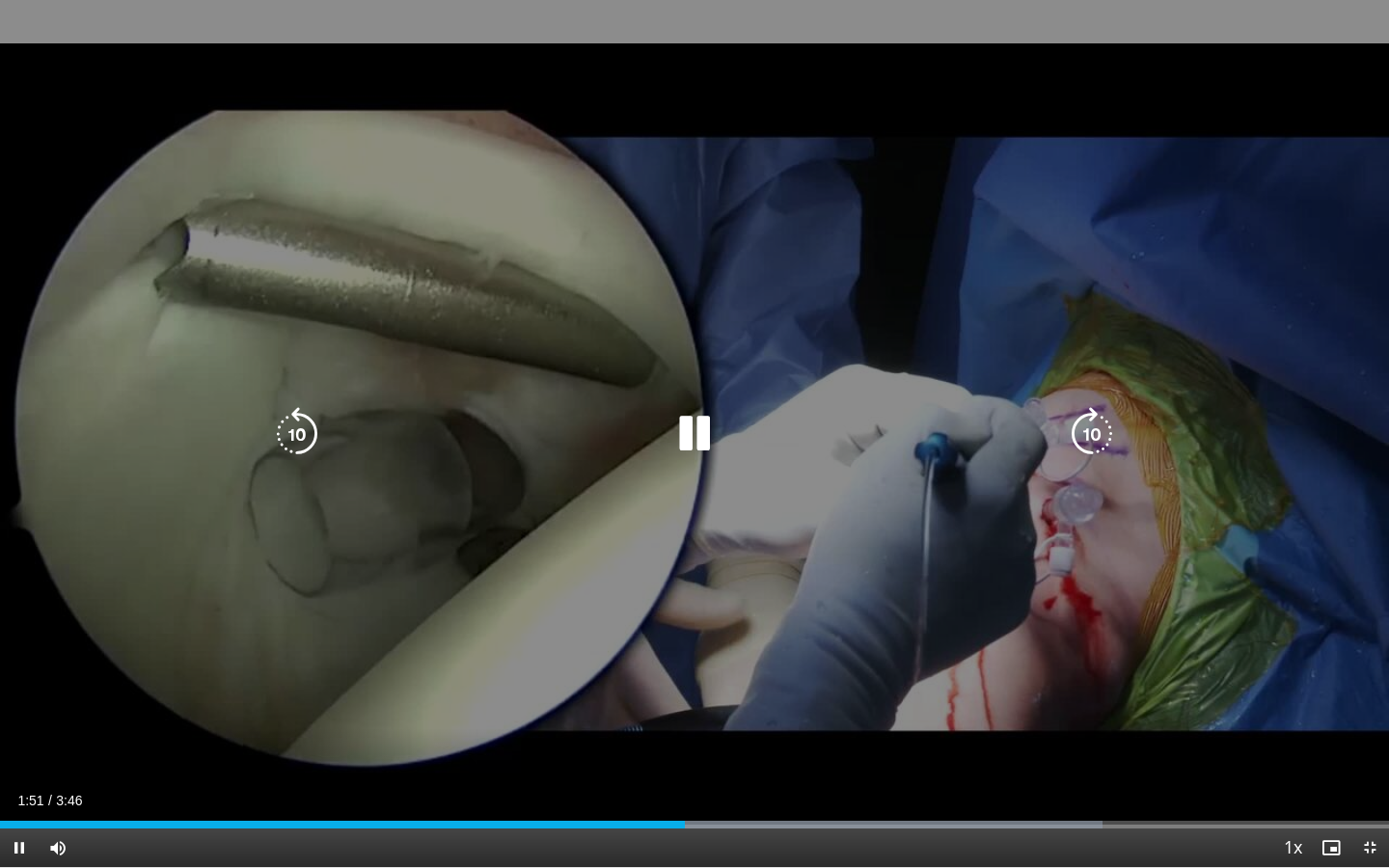 click at bounding box center (297, 434) 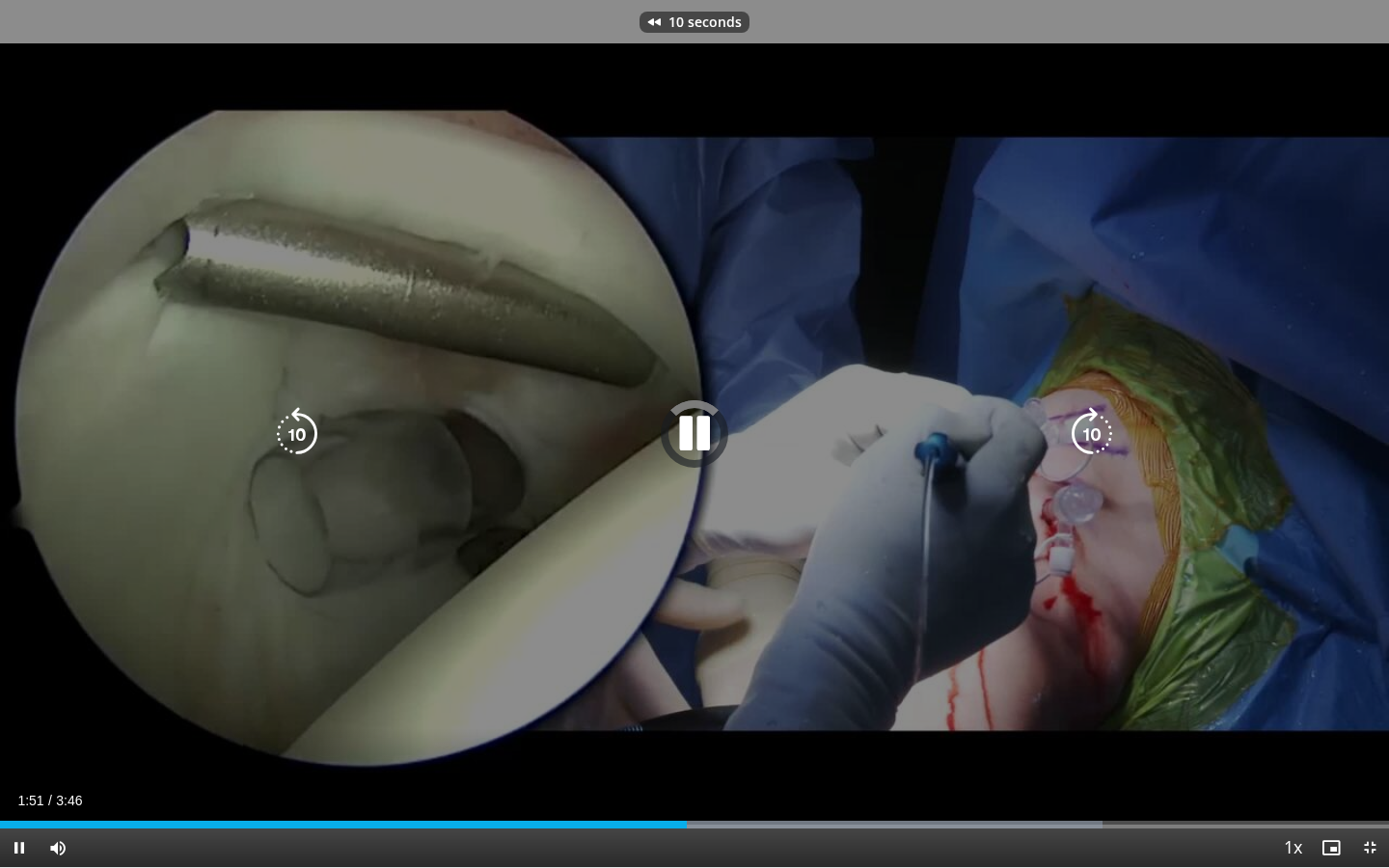 click at bounding box center [297, 434] 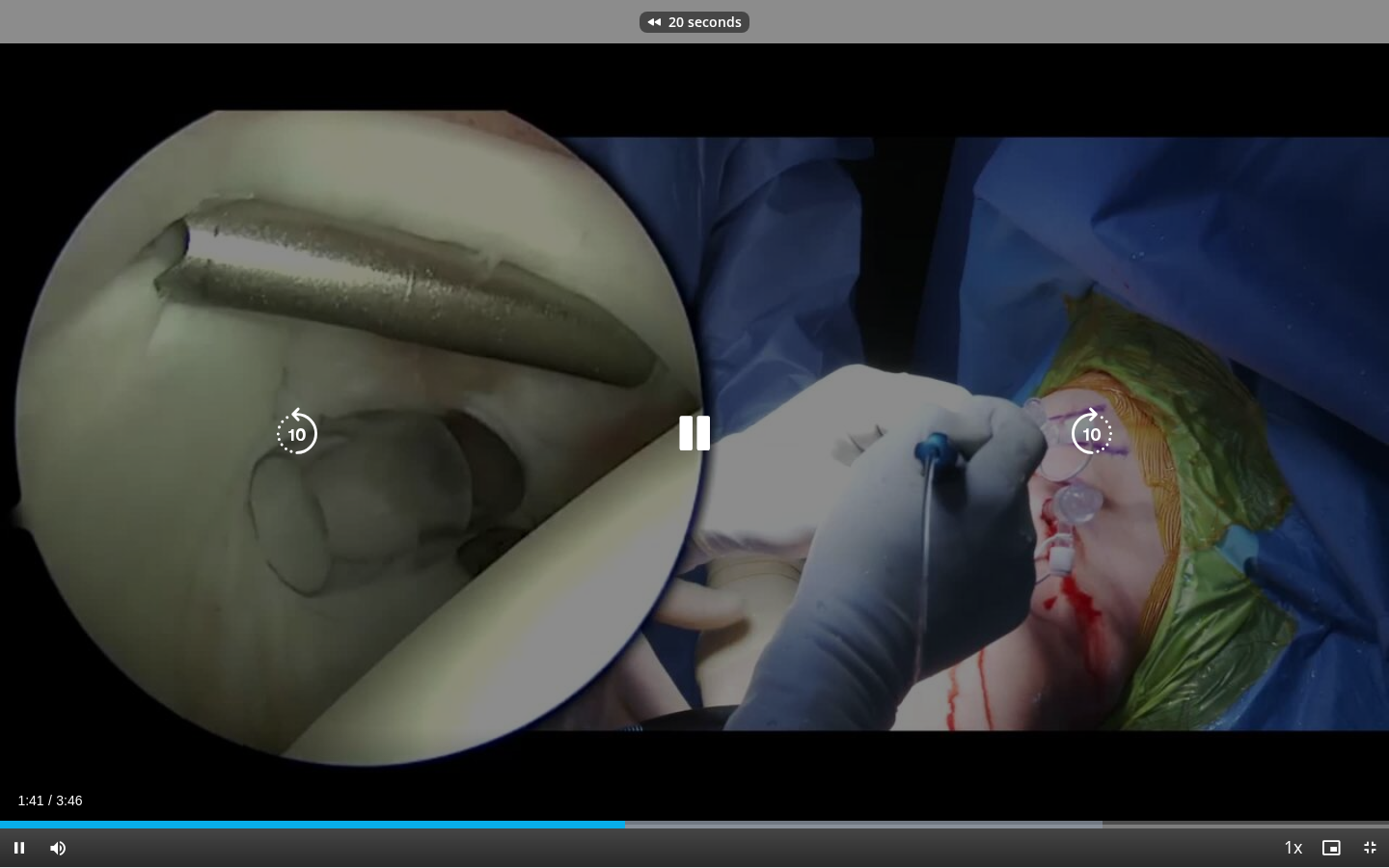 click at bounding box center [297, 434] 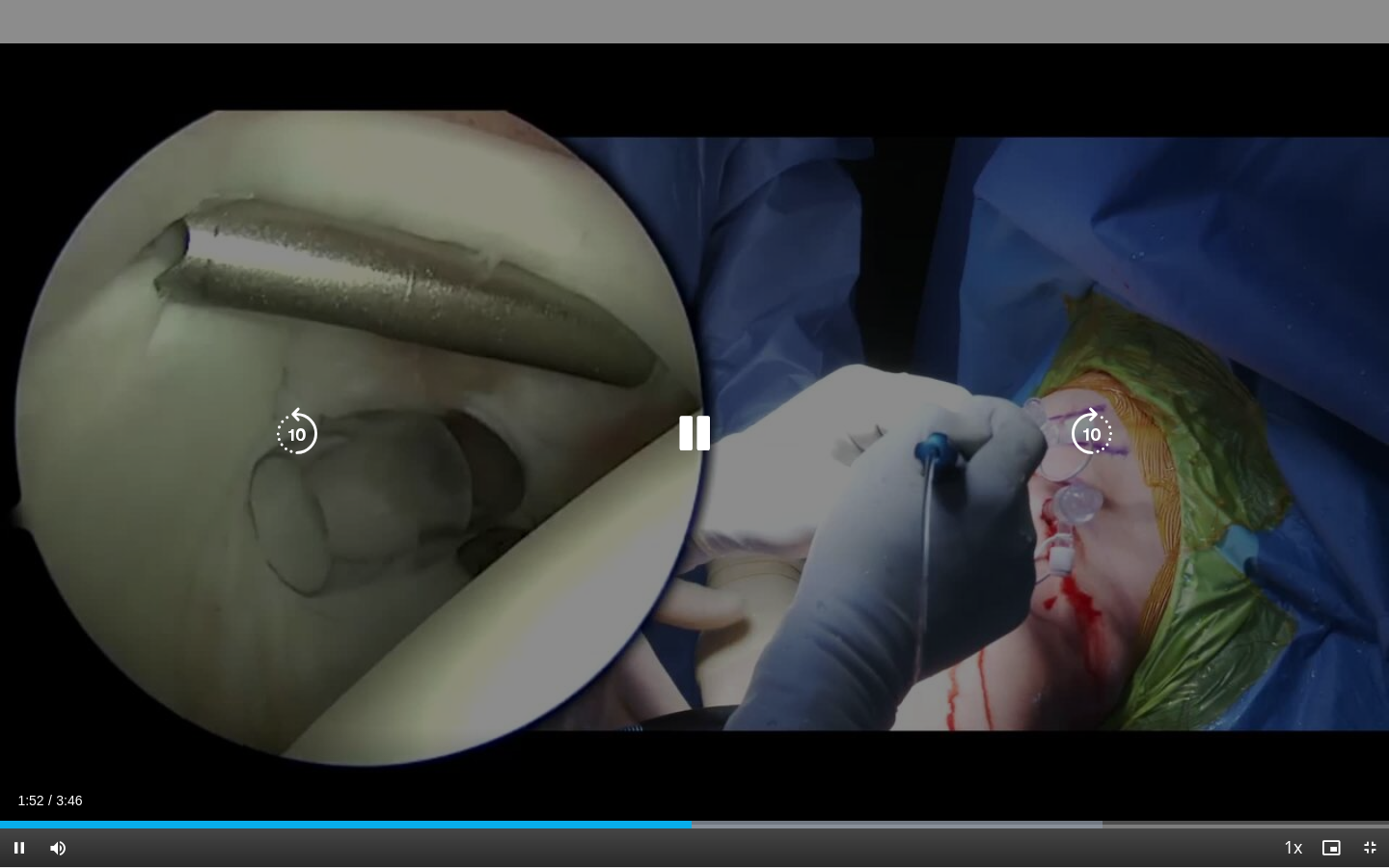 click at bounding box center (297, 434) 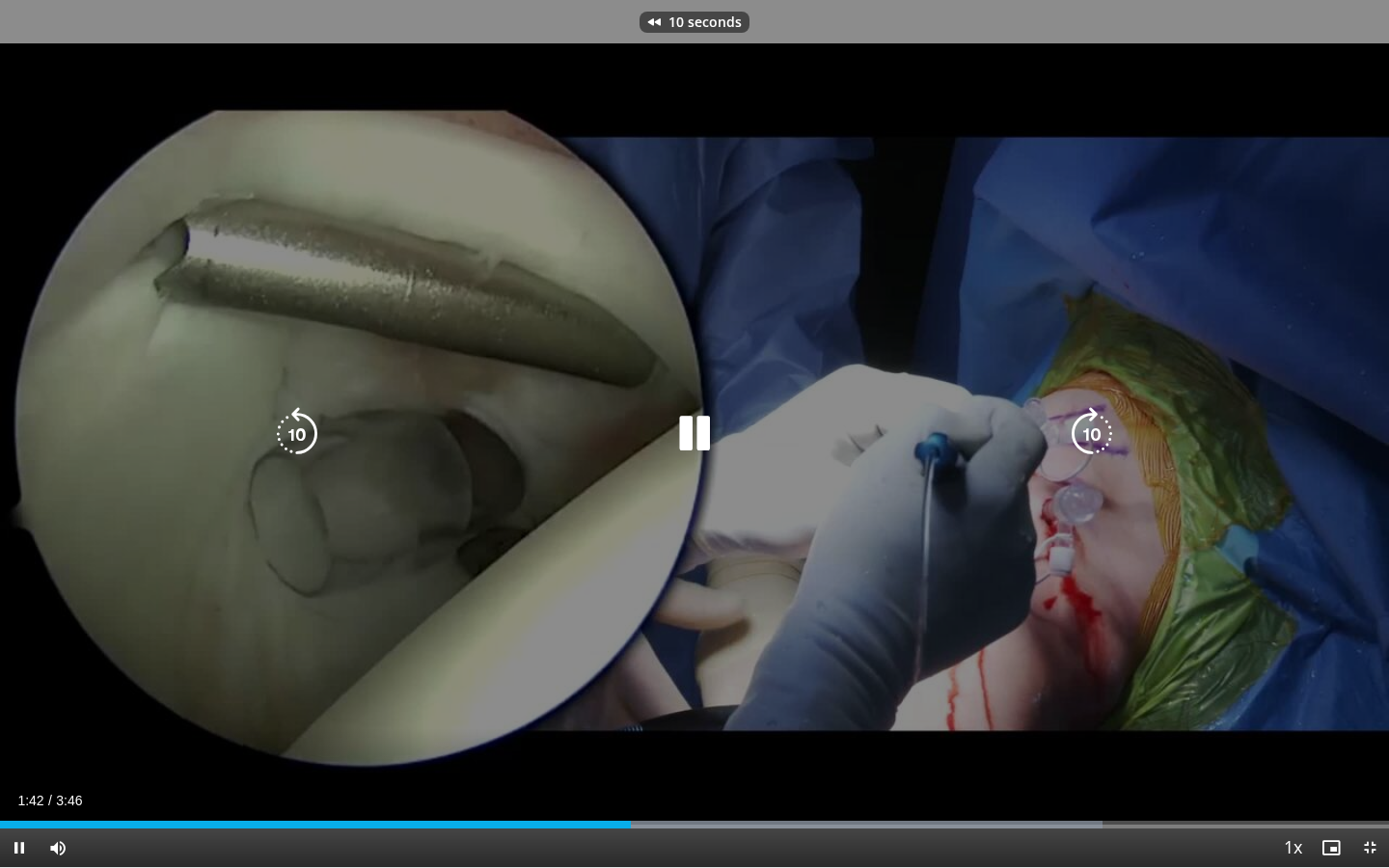 click at bounding box center [297, 434] 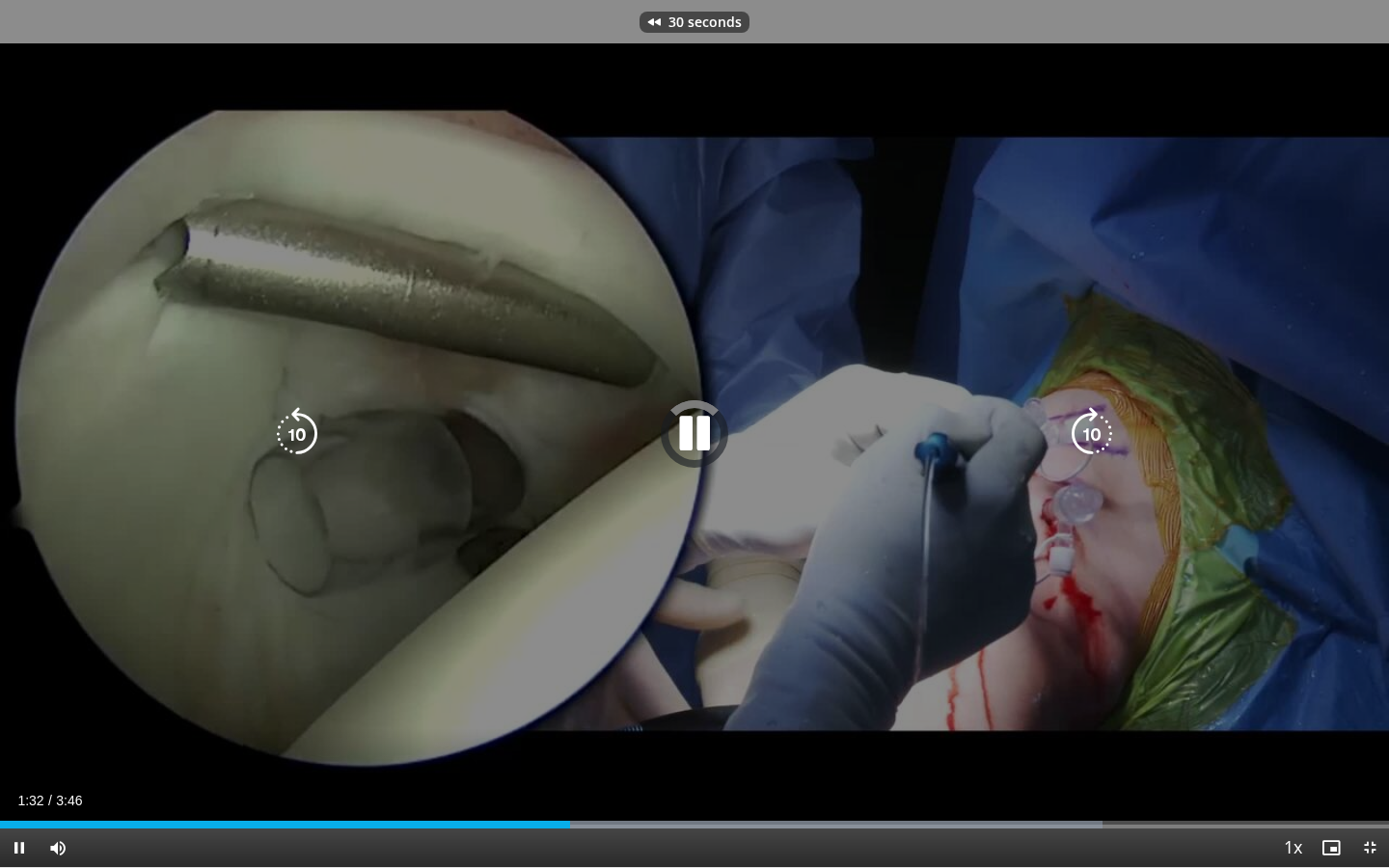click at bounding box center [297, 434] 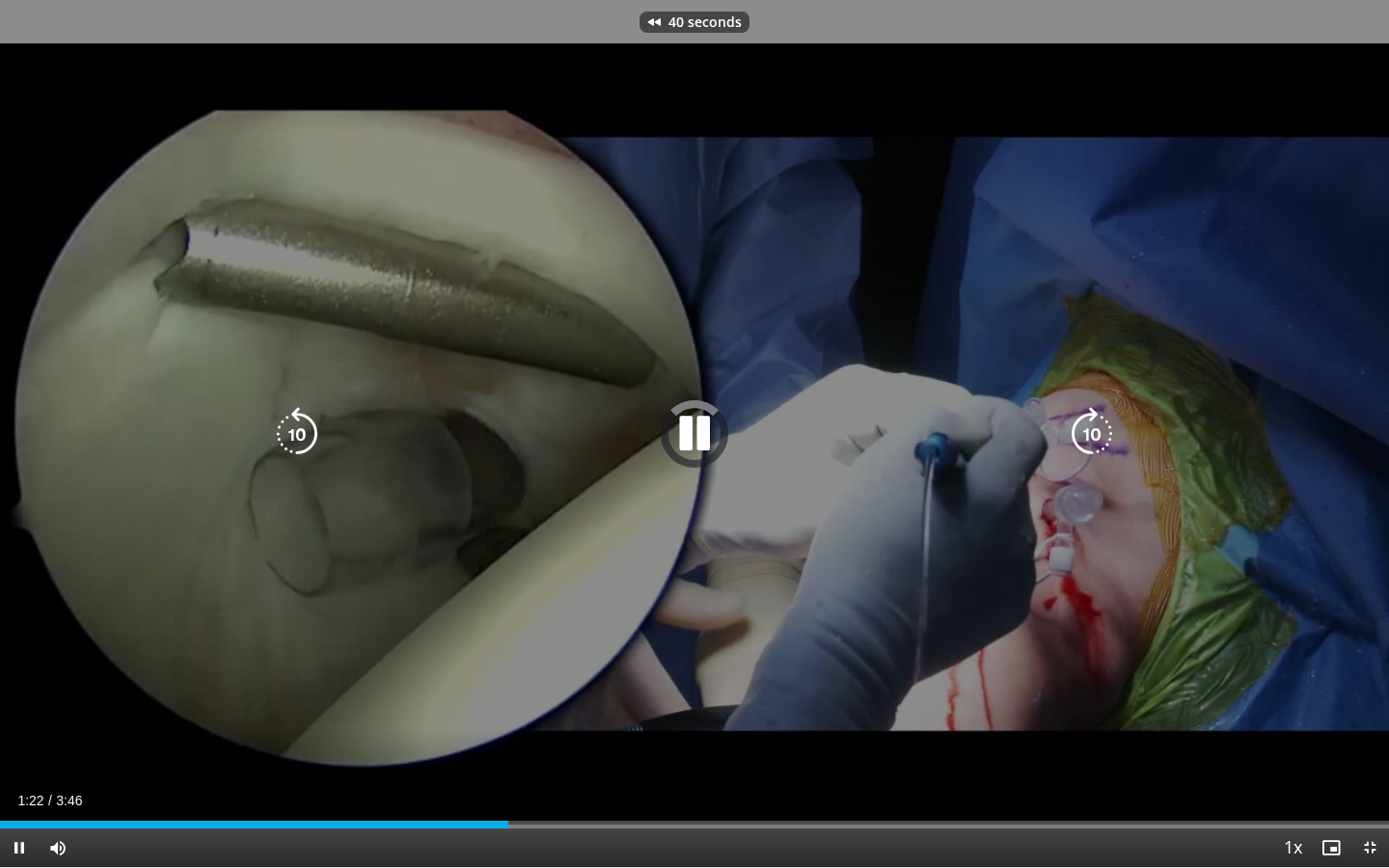 click at bounding box center [297, 434] 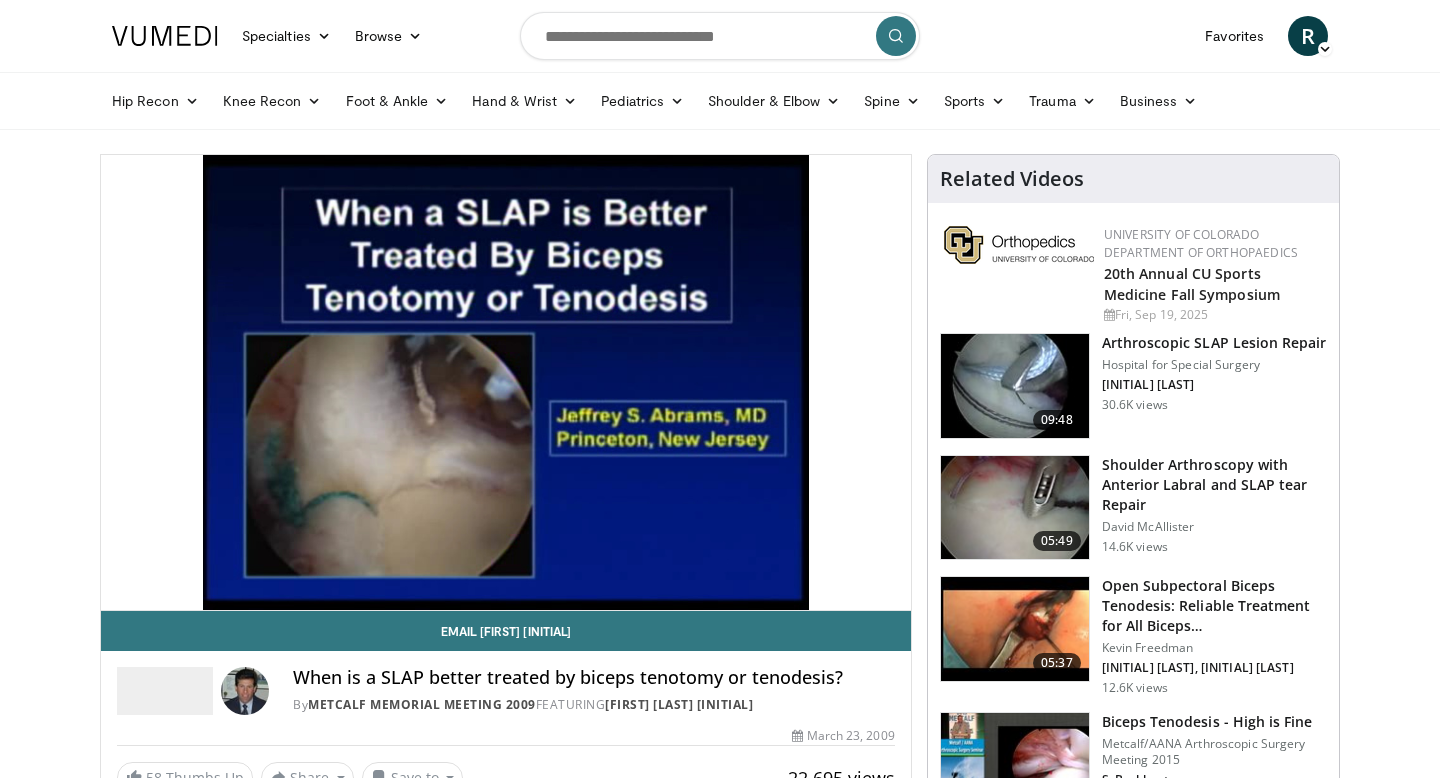 scroll, scrollTop: 0, scrollLeft: 0, axis: both 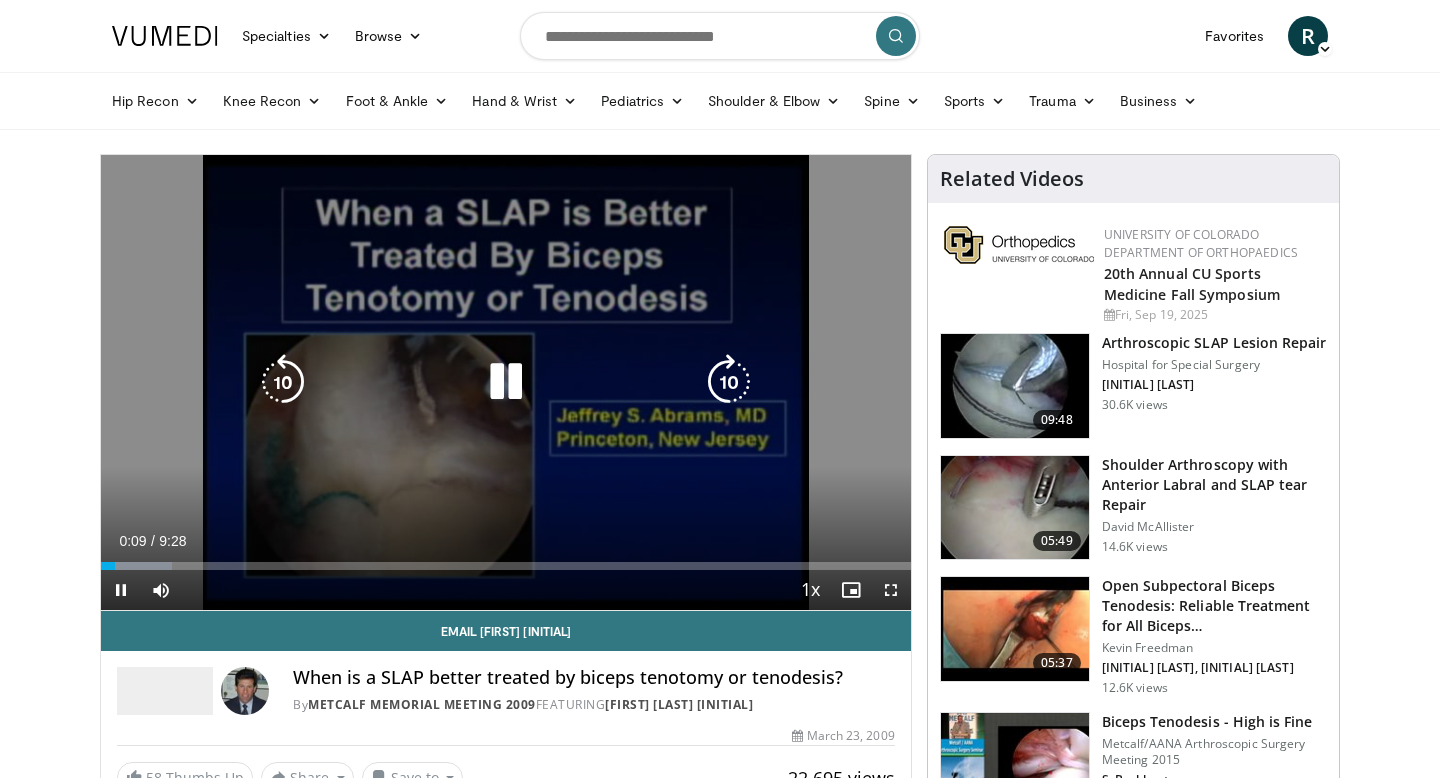 click at bounding box center (506, 382) 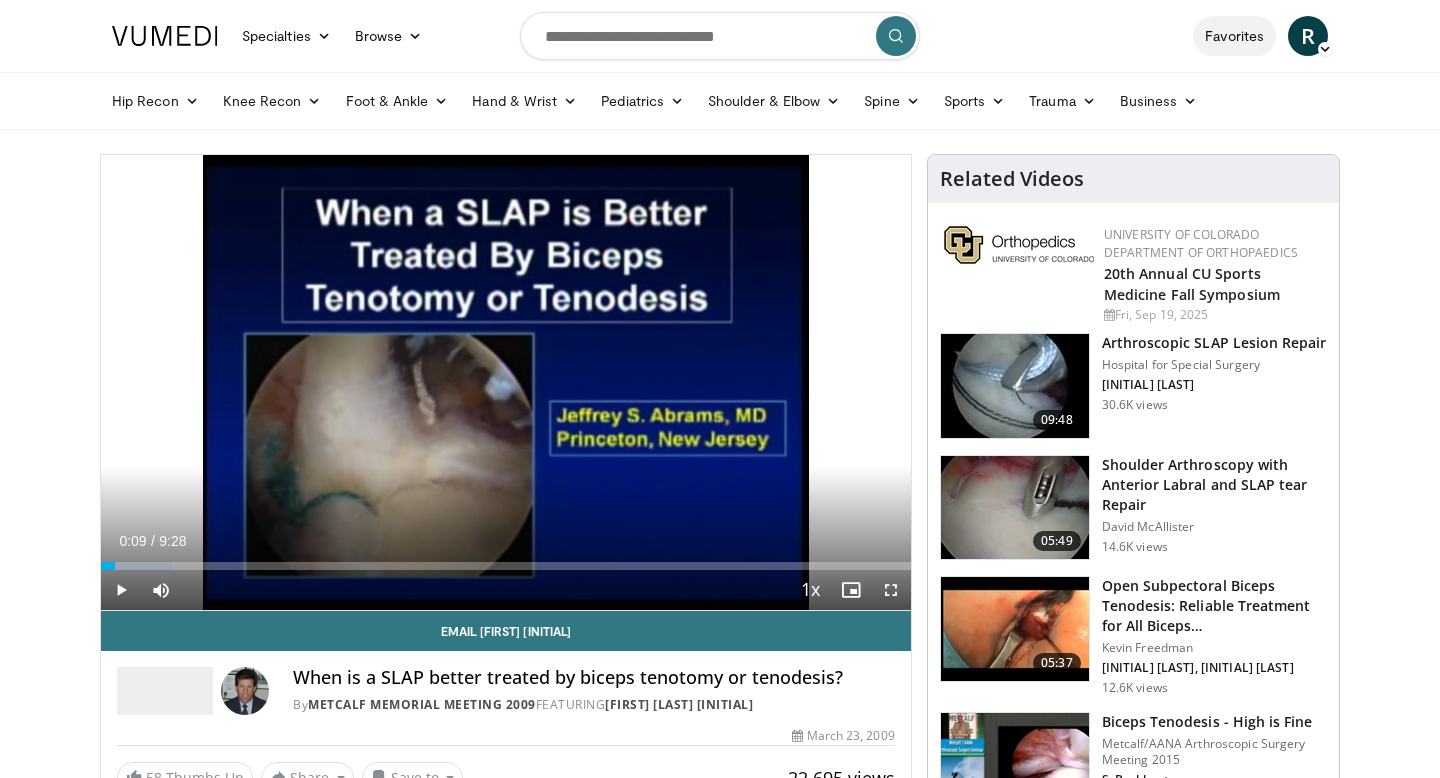 click on "Favorites" at bounding box center (1234, 36) 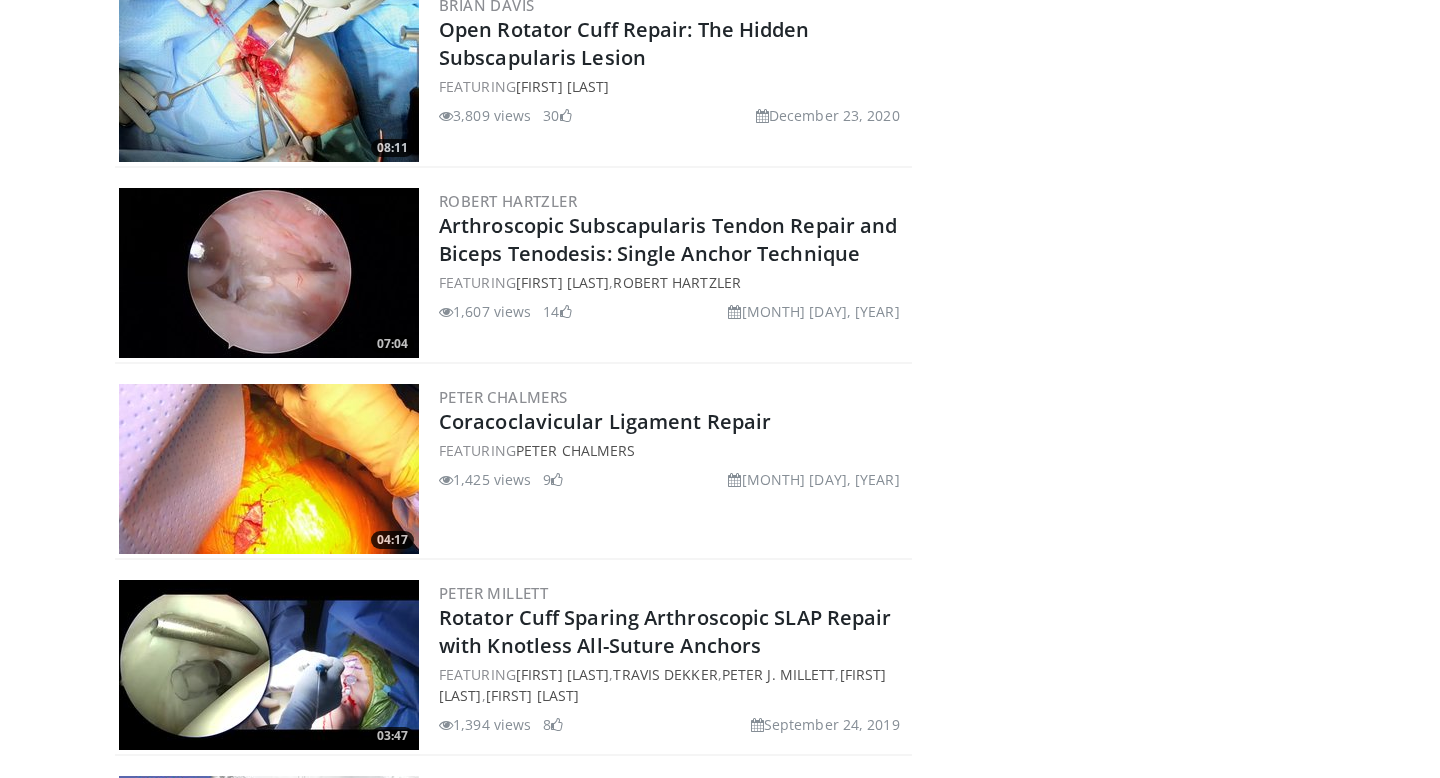scroll, scrollTop: 4589, scrollLeft: 0, axis: vertical 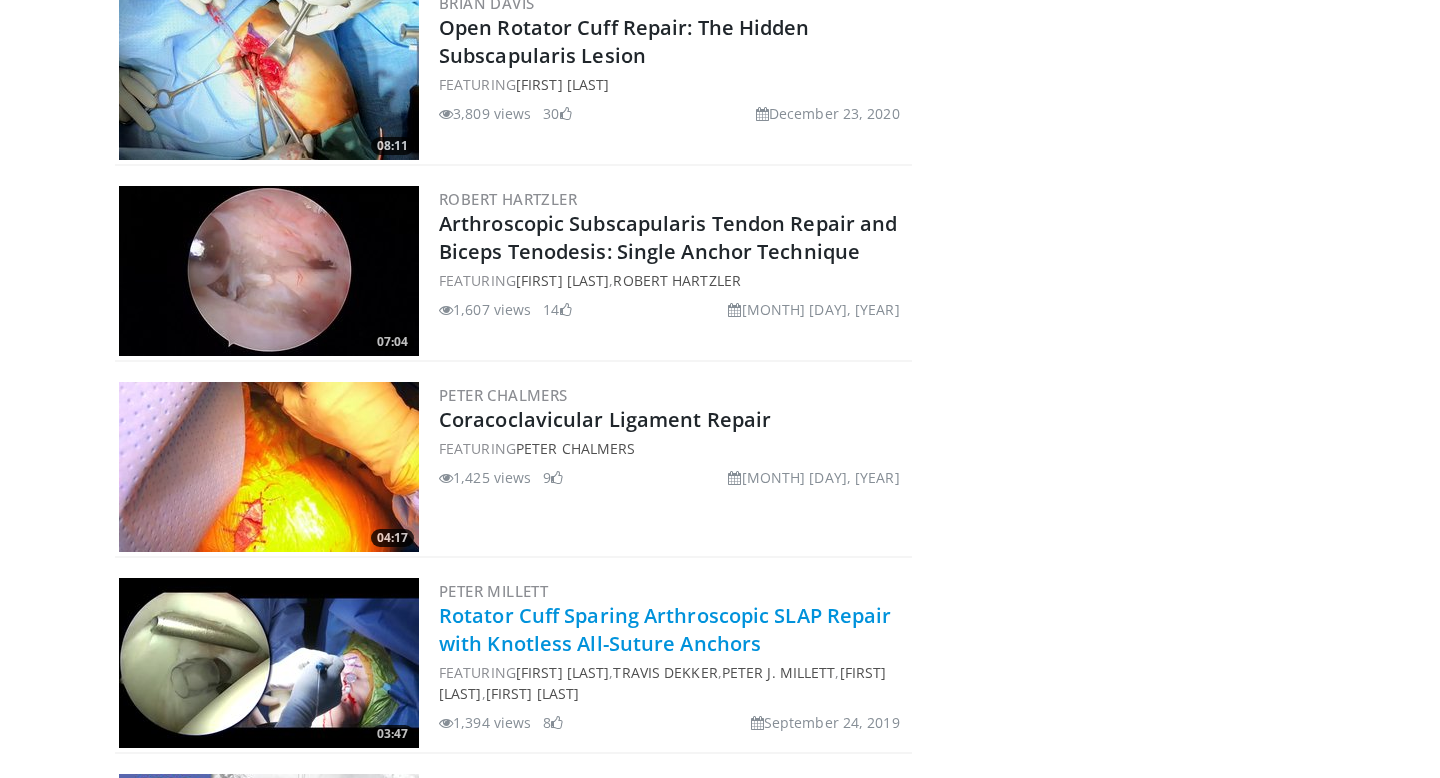 click on "Rotator Cuff Sparing Arthroscopic SLAP Repair with Knotless All-Suture Anchors" at bounding box center [665, 629] 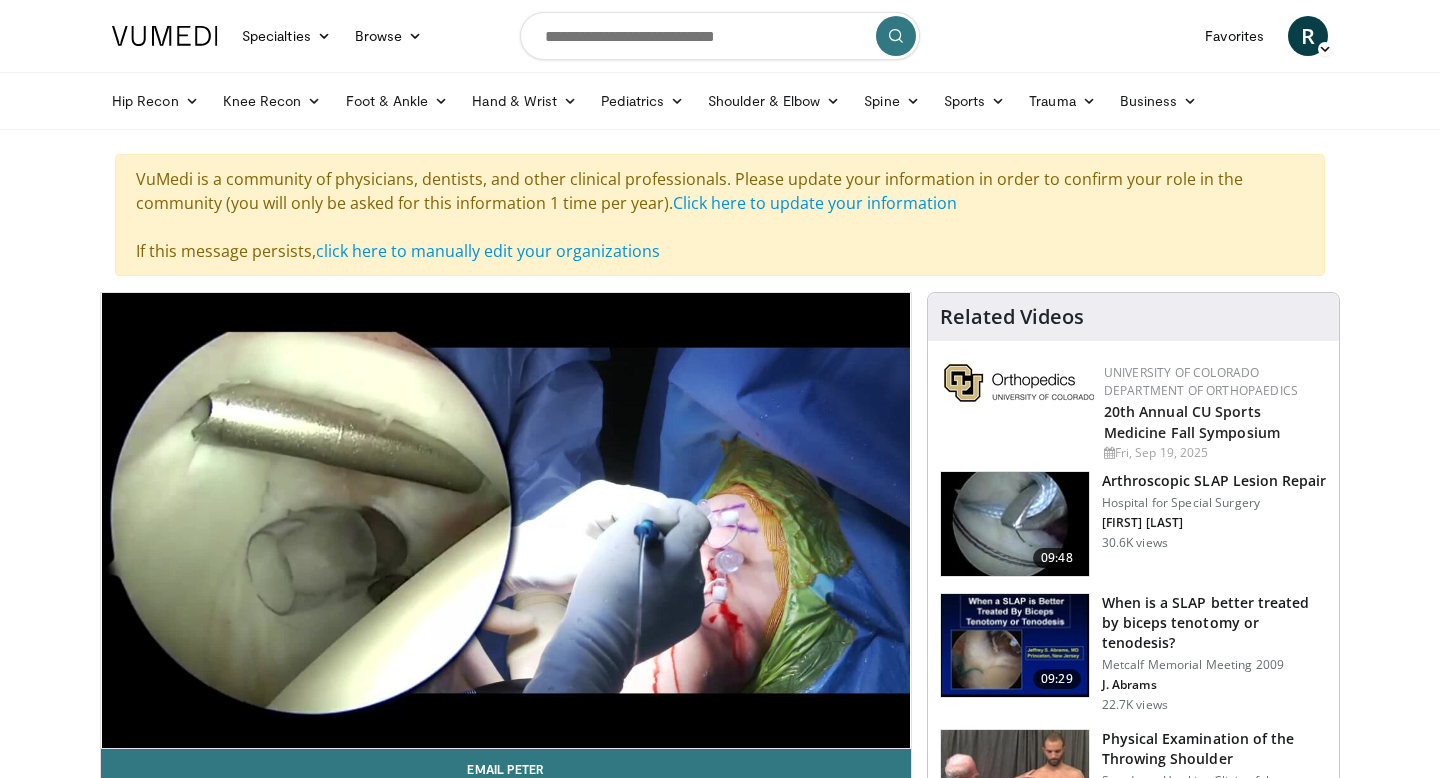 scroll, scrollTop: 0, scrollLeft: 0, axis: both 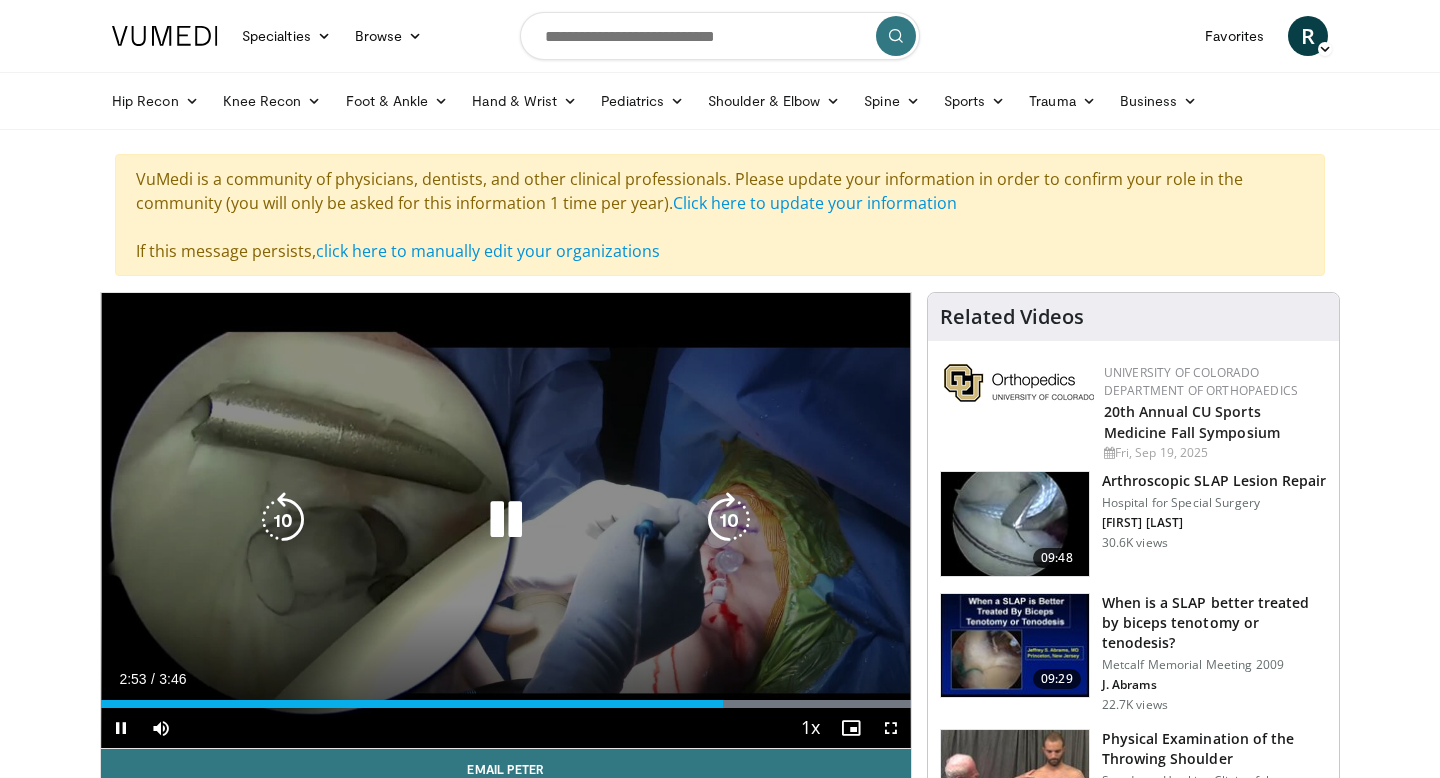 click at bounding box center (283, 520) 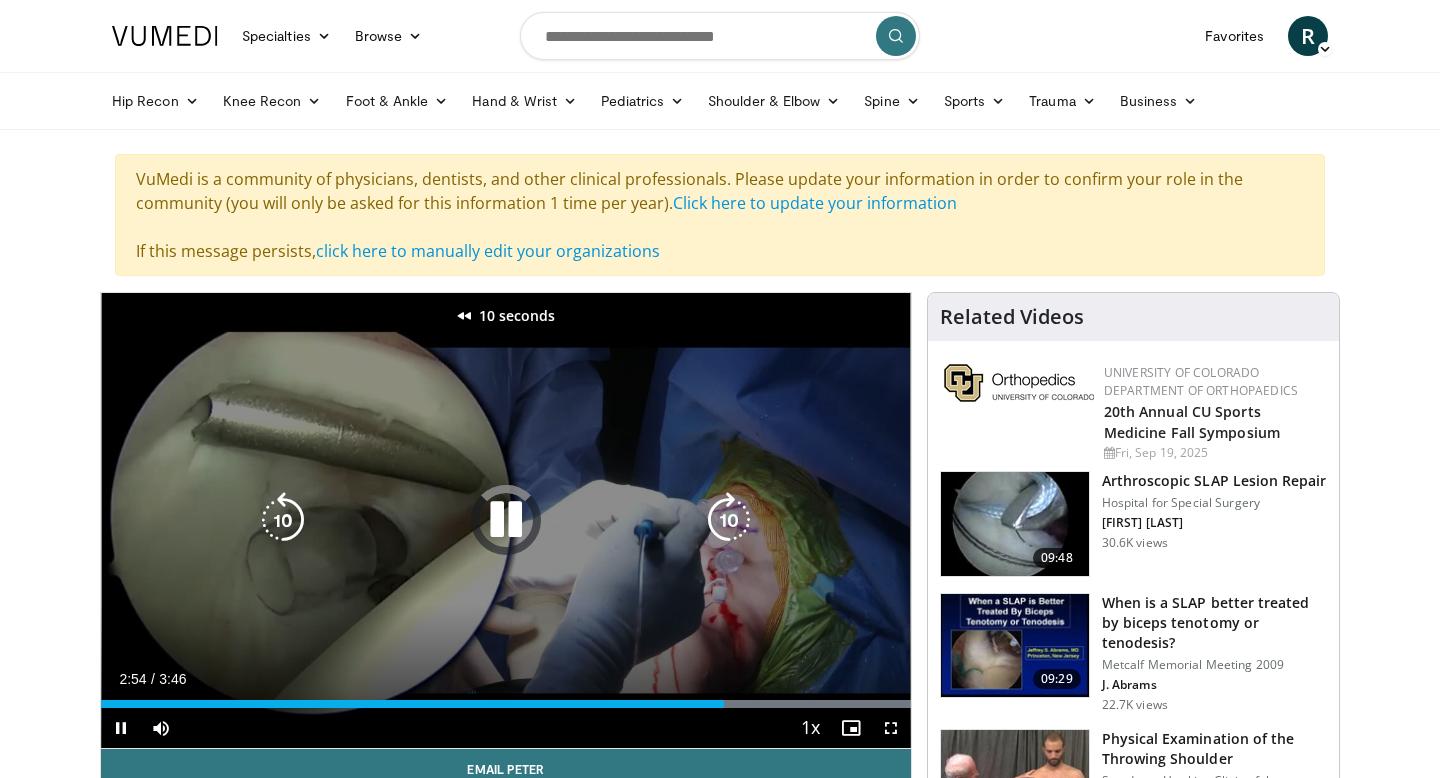 click at bounding box center (283, 520) 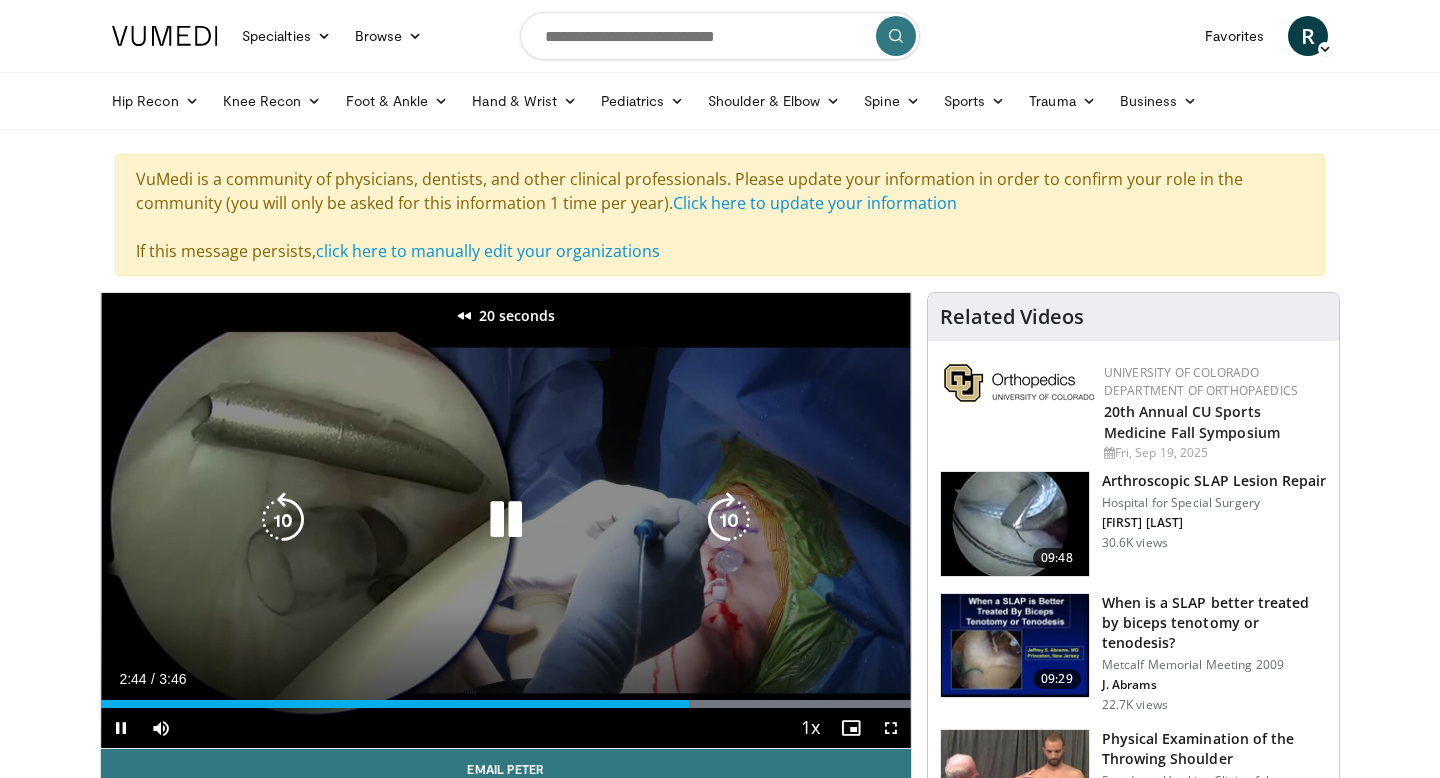 click at bounding box center [283, 520] 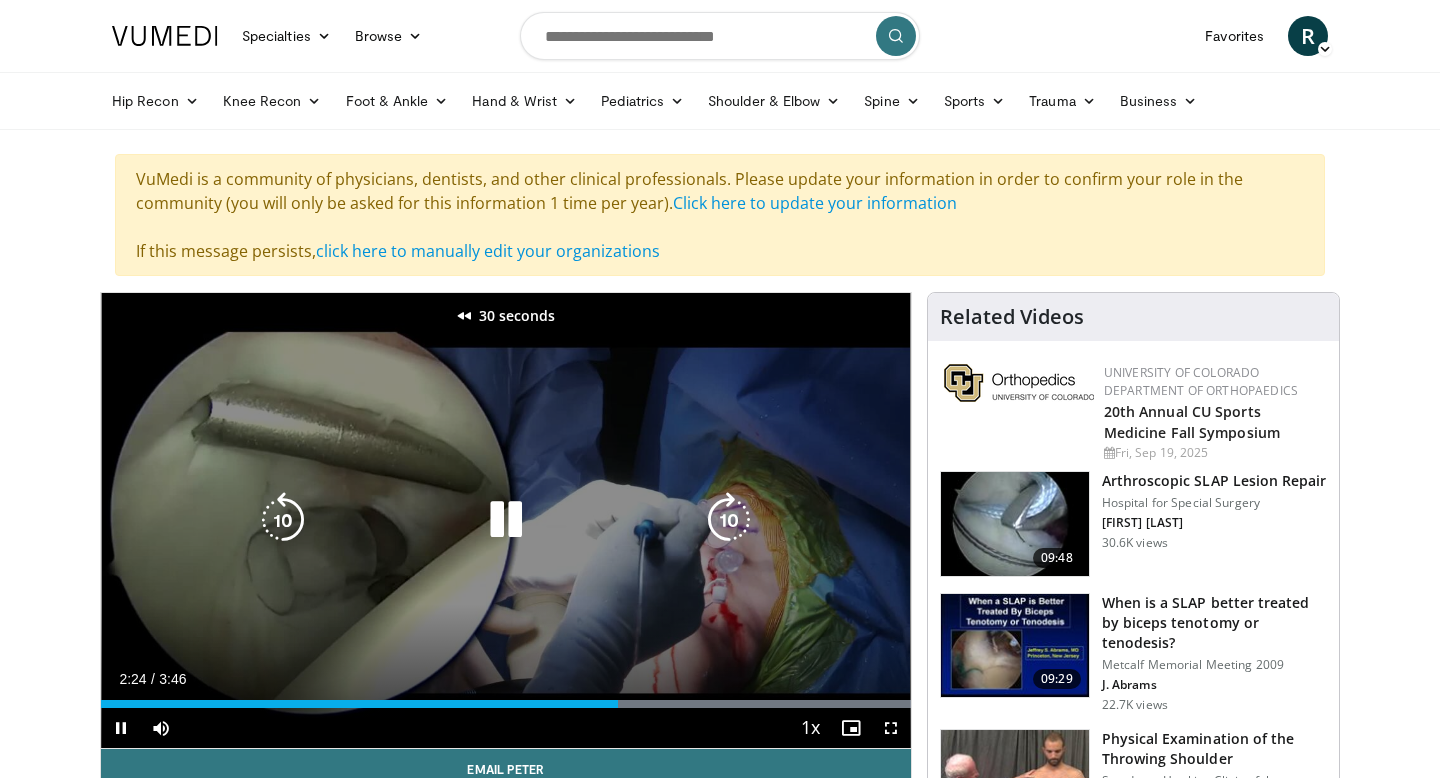 click at bounding box center (283, 520) 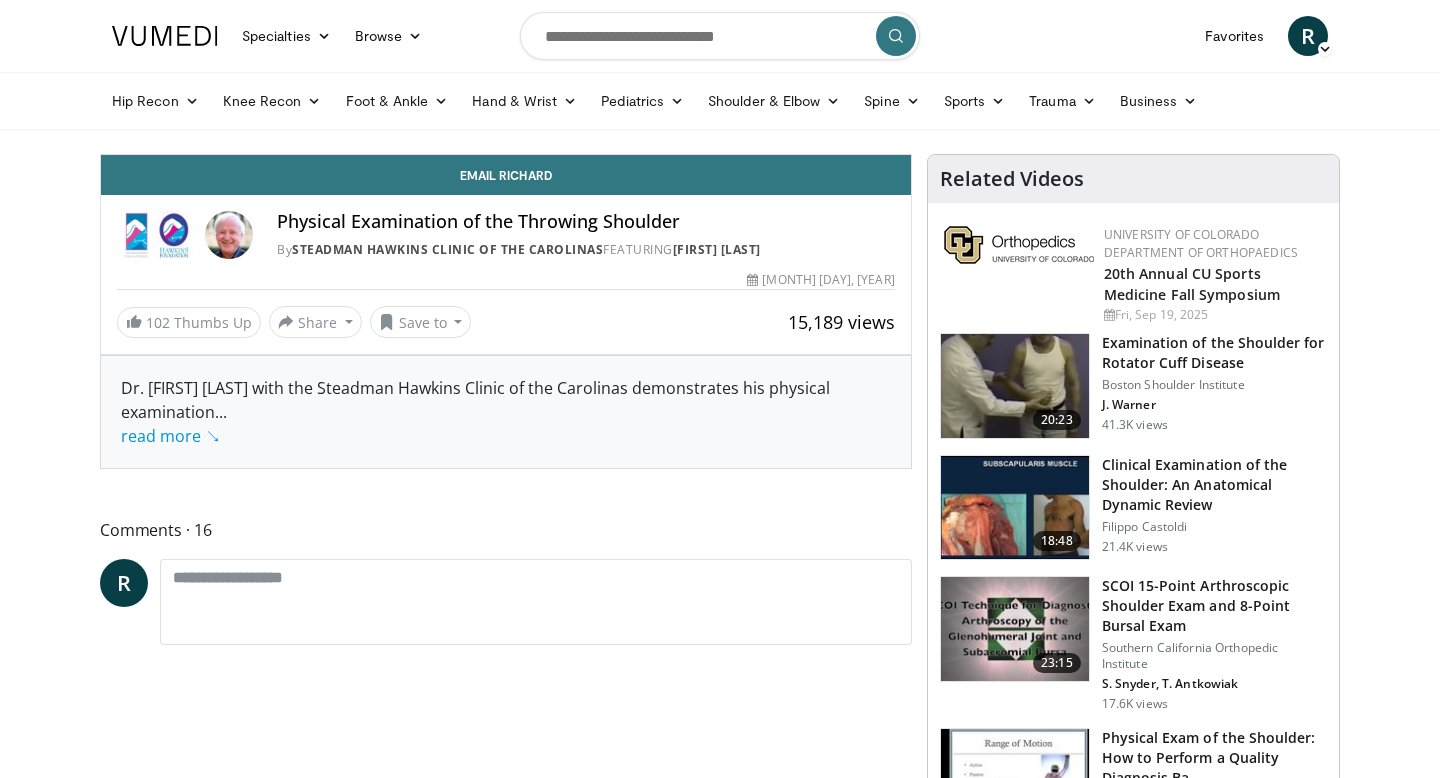 scroll, scrollTop: 0, scrollLeft: 0, axis: both 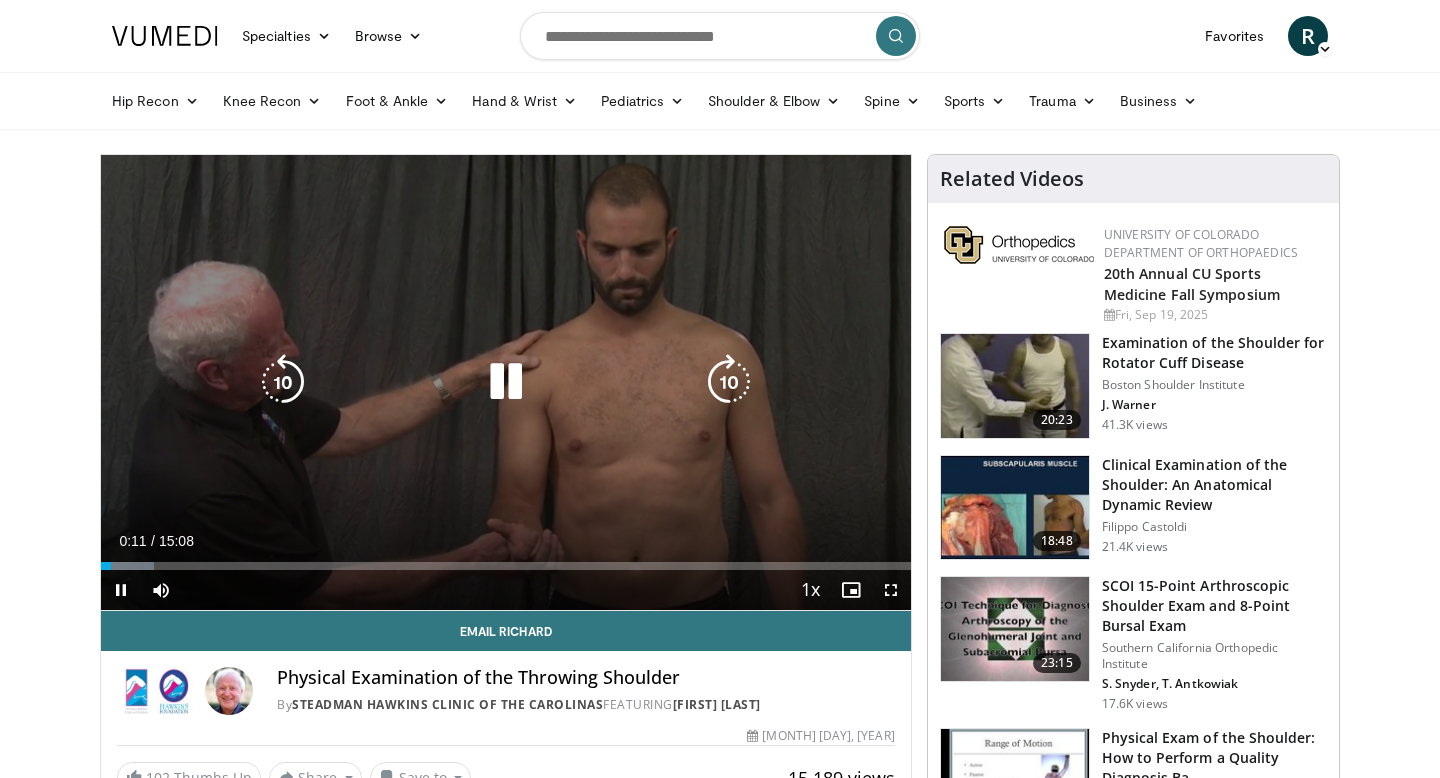 click at bounding box center (506, 382) 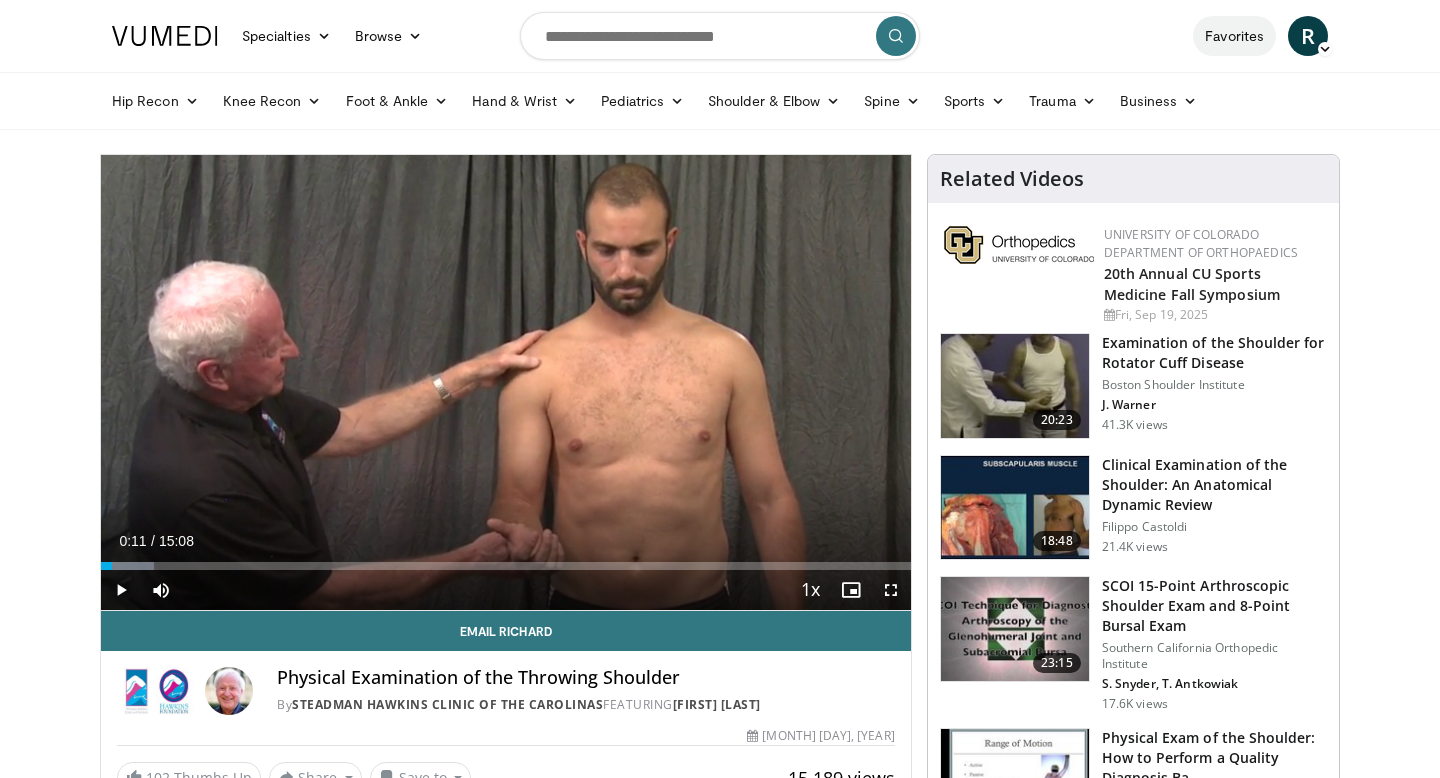 click on "Favorites" at bounding box center [1234, 36] 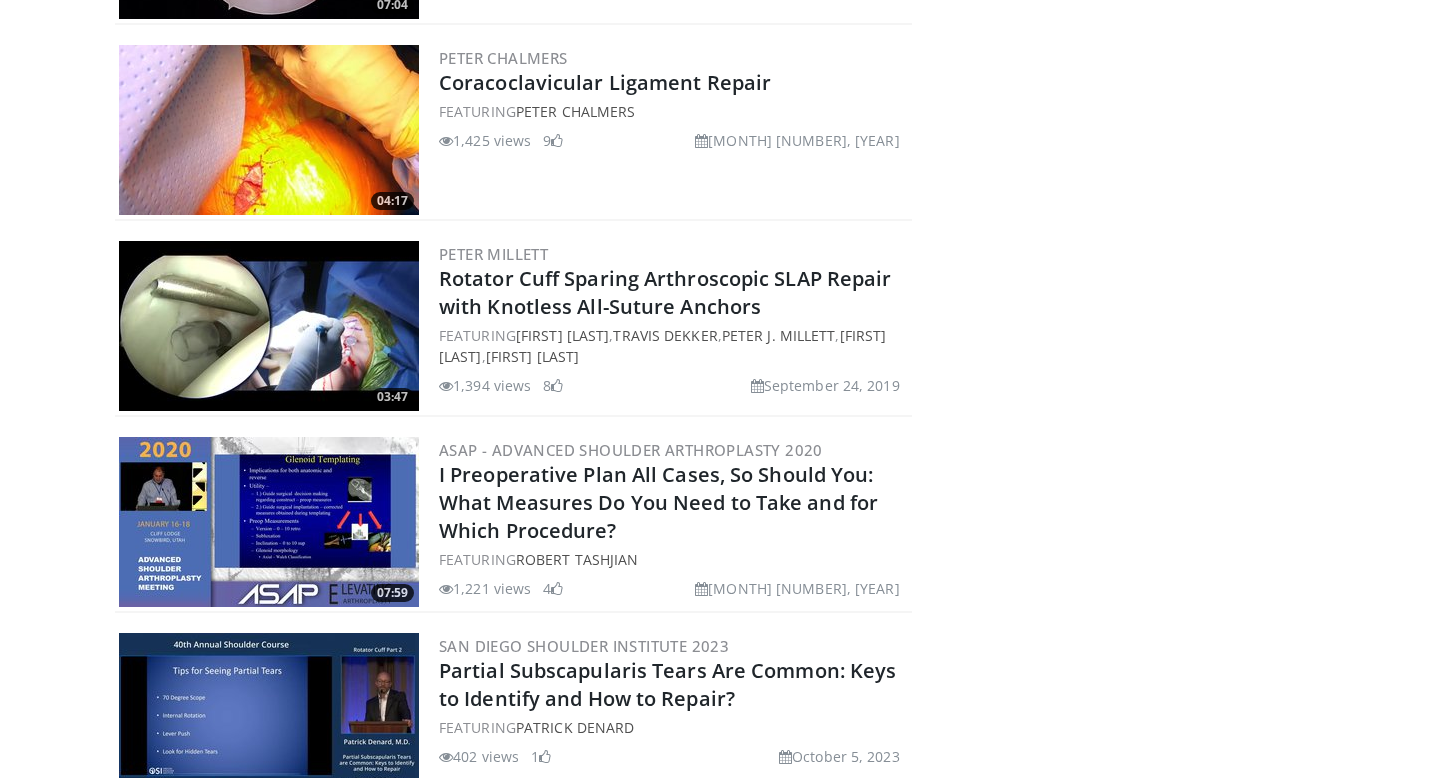 scroll, scrollTop: 4957, scrollLeft: 0, axis: vertical 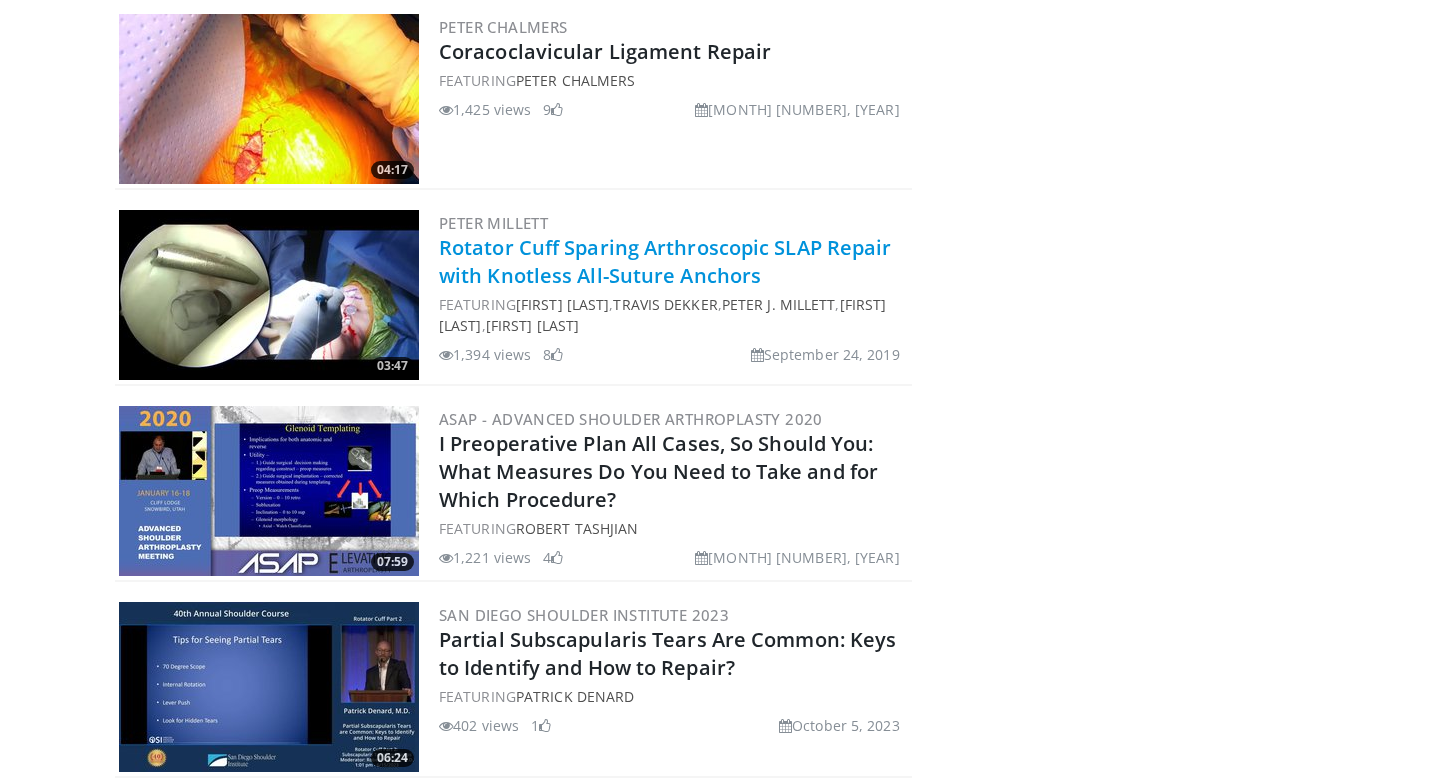 click on "Rotator Cuff Sparing Arthroscopic SLAP Repair with Knotless All-Suture Anchors" at bounding box center [665, 261] 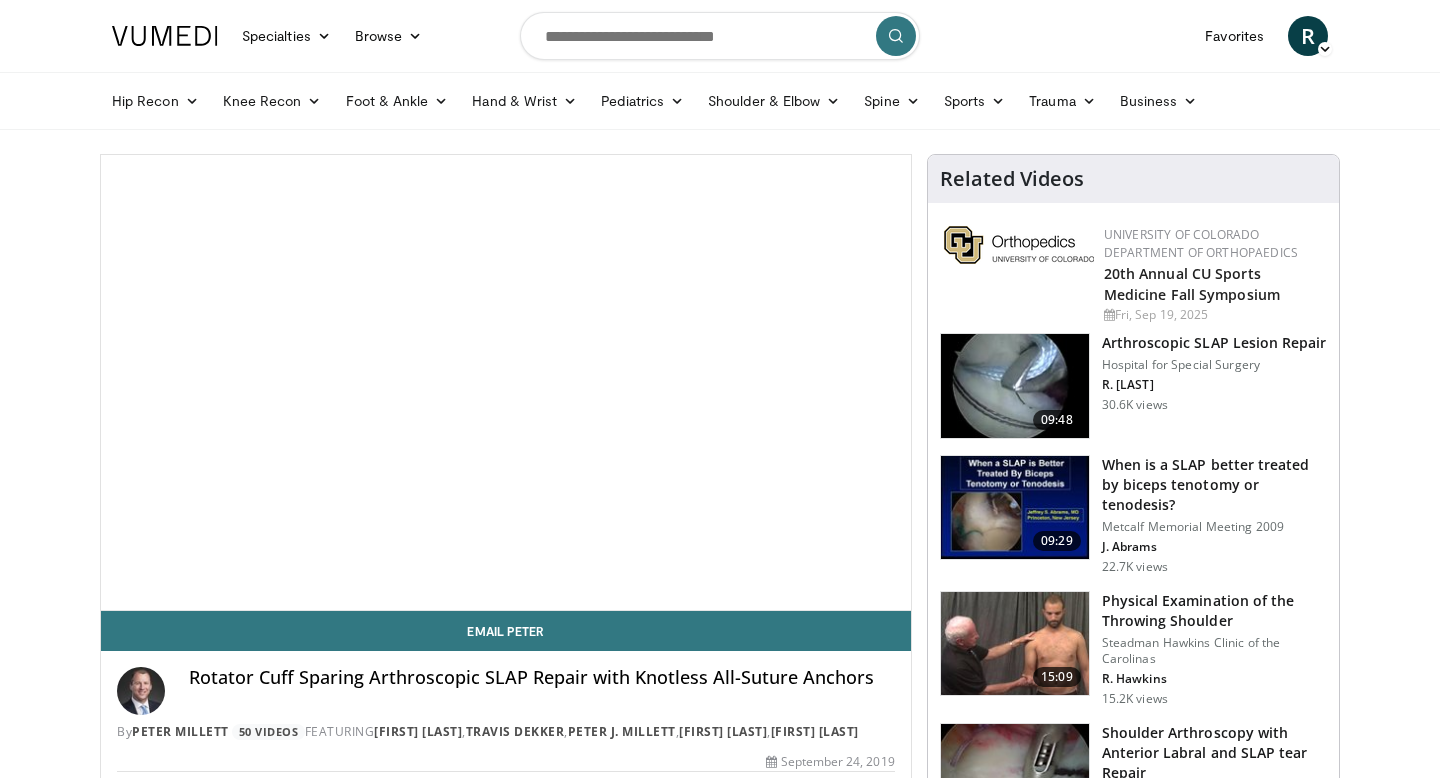 scroll, scrollTop: 0, scrollLeft: 0, axis: both 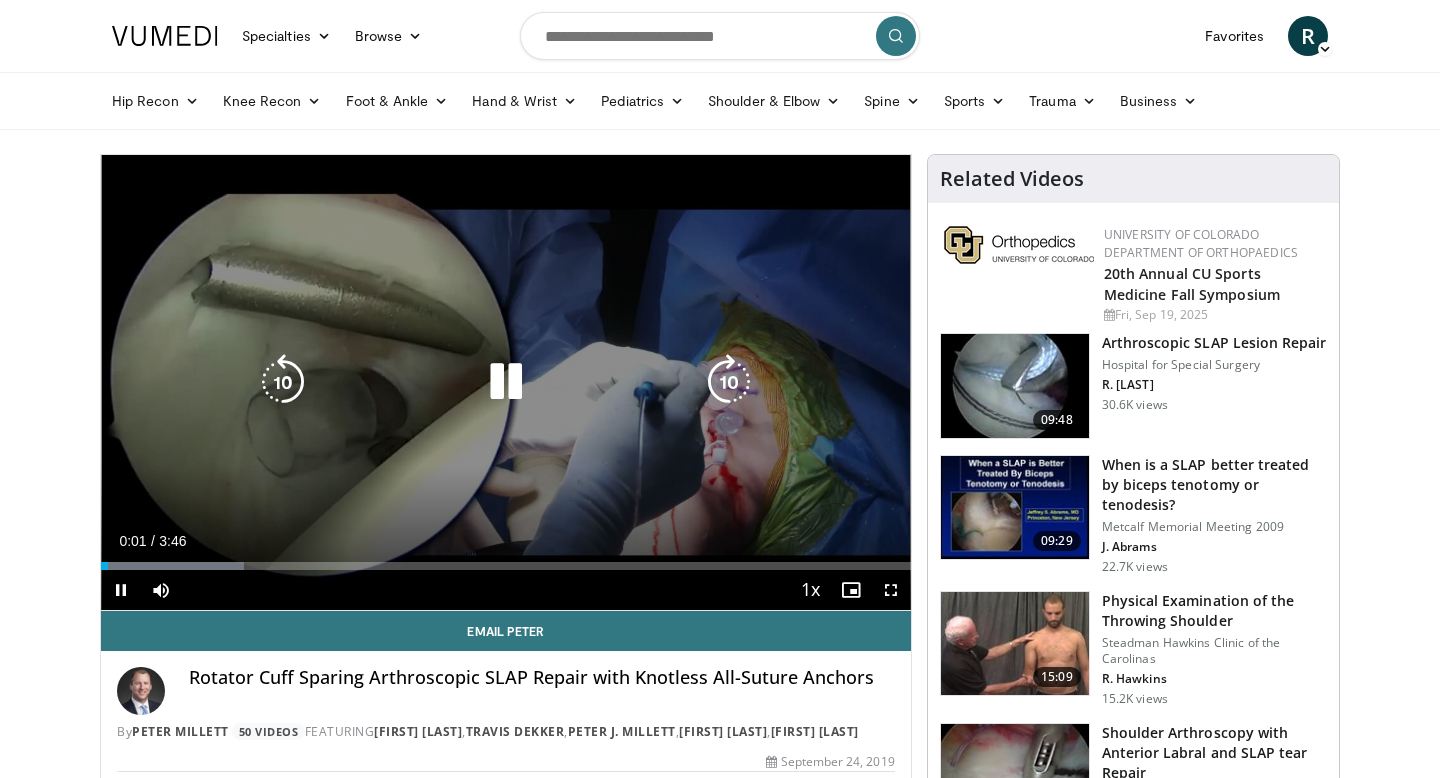 click at bounding box center (506, 382) 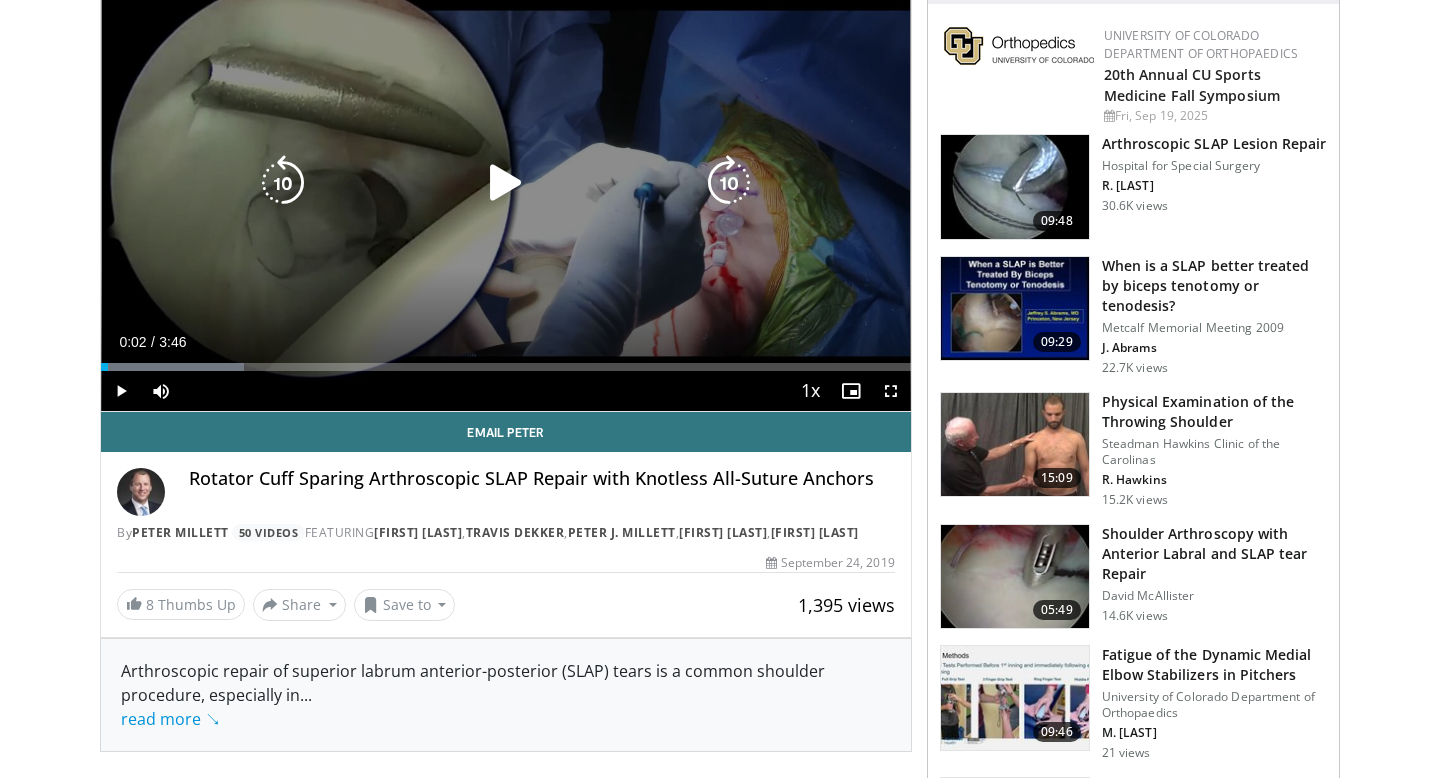 scroll, scrollTop: 209, scrollLeft: 0, axis: vertical 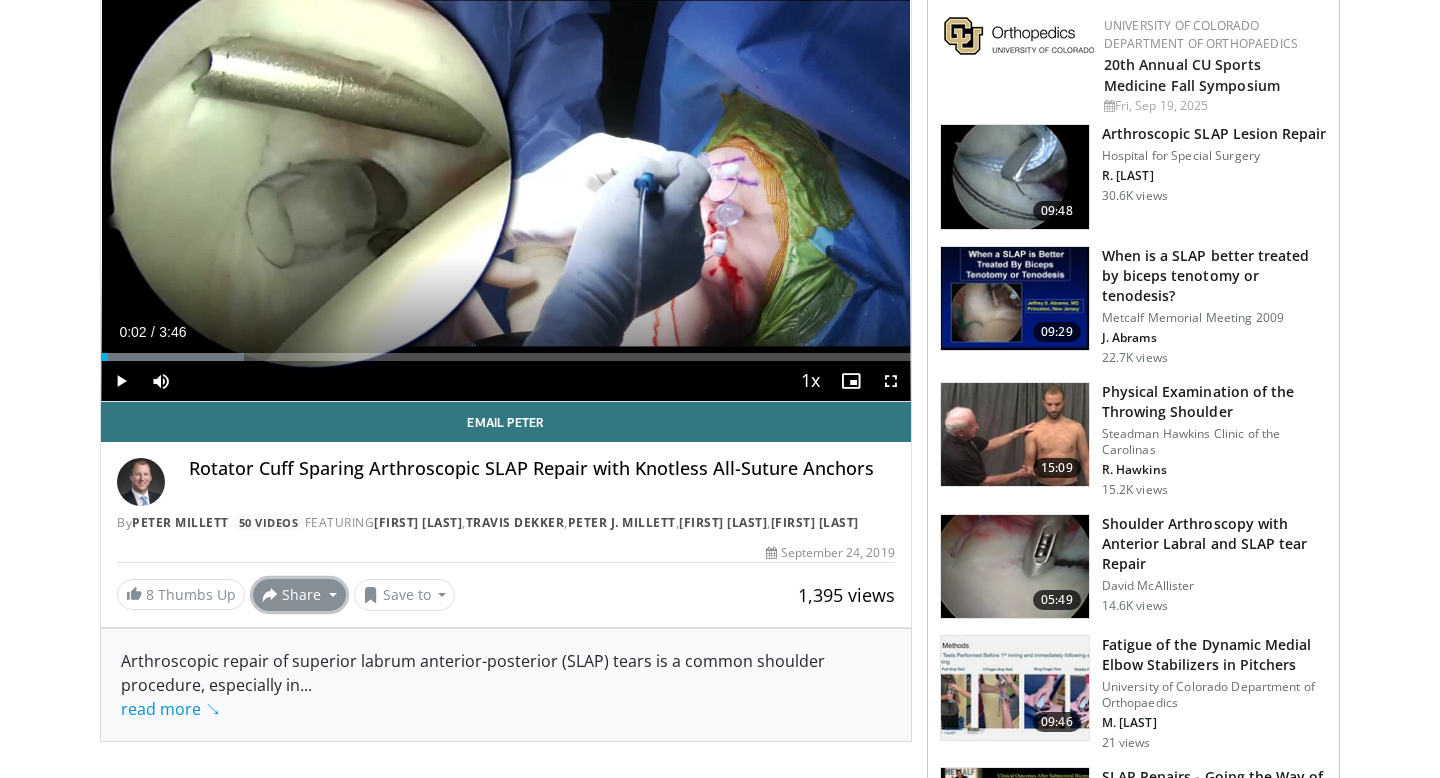 click on "Share" at bounding box center (299, 595) 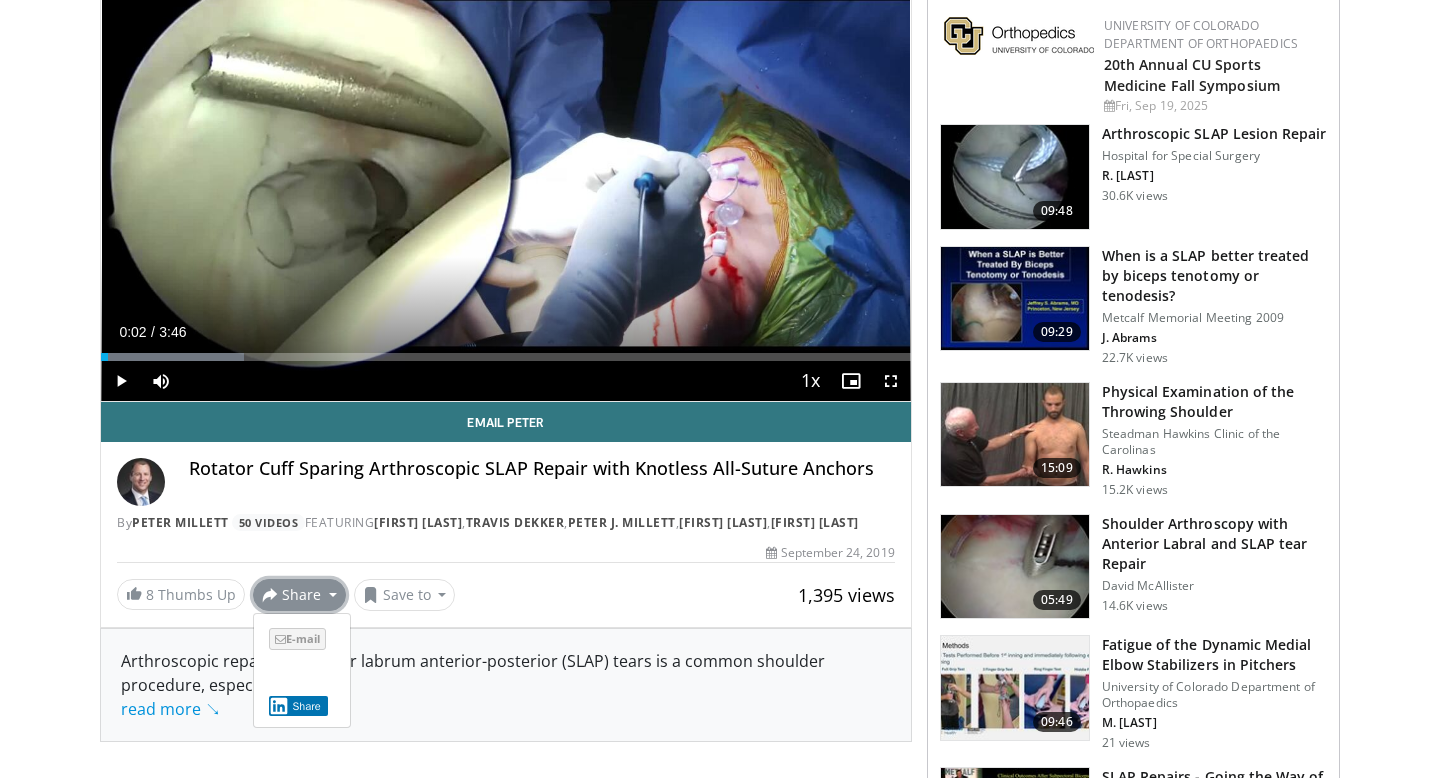click on "E-mail" at bounding box center (297, 639) 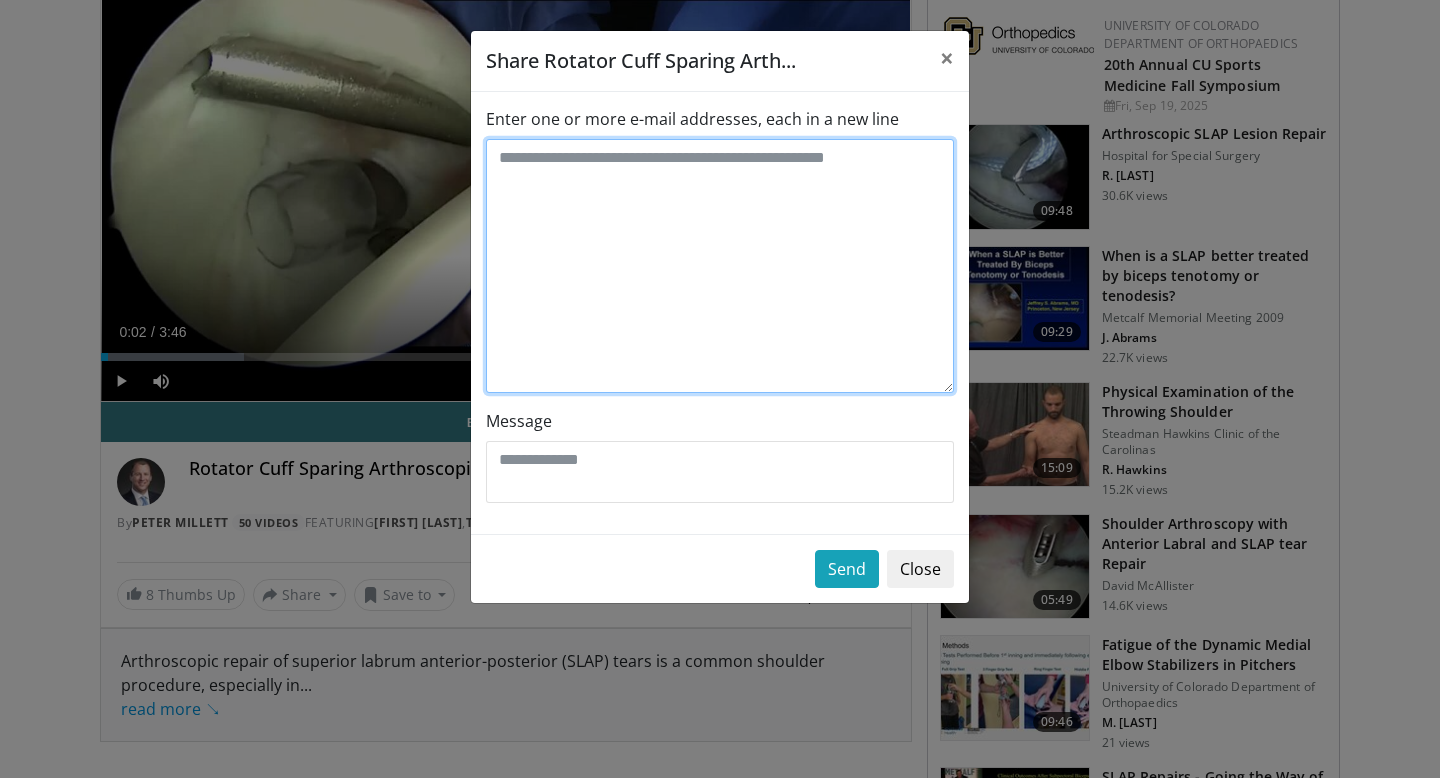 click on "Enter one or more e-mail addresses, each in a new line" at bounding box center [720, 266] 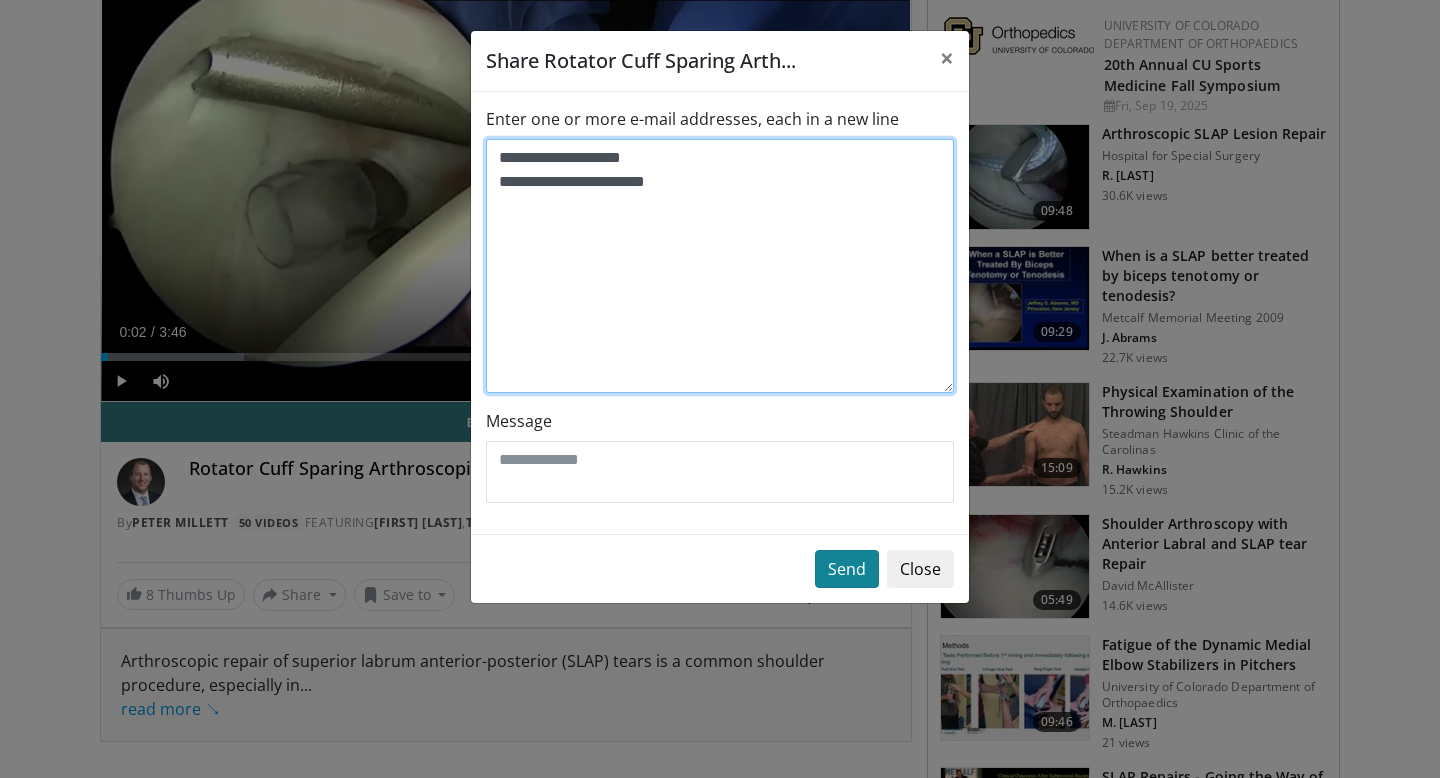 type on "**********" 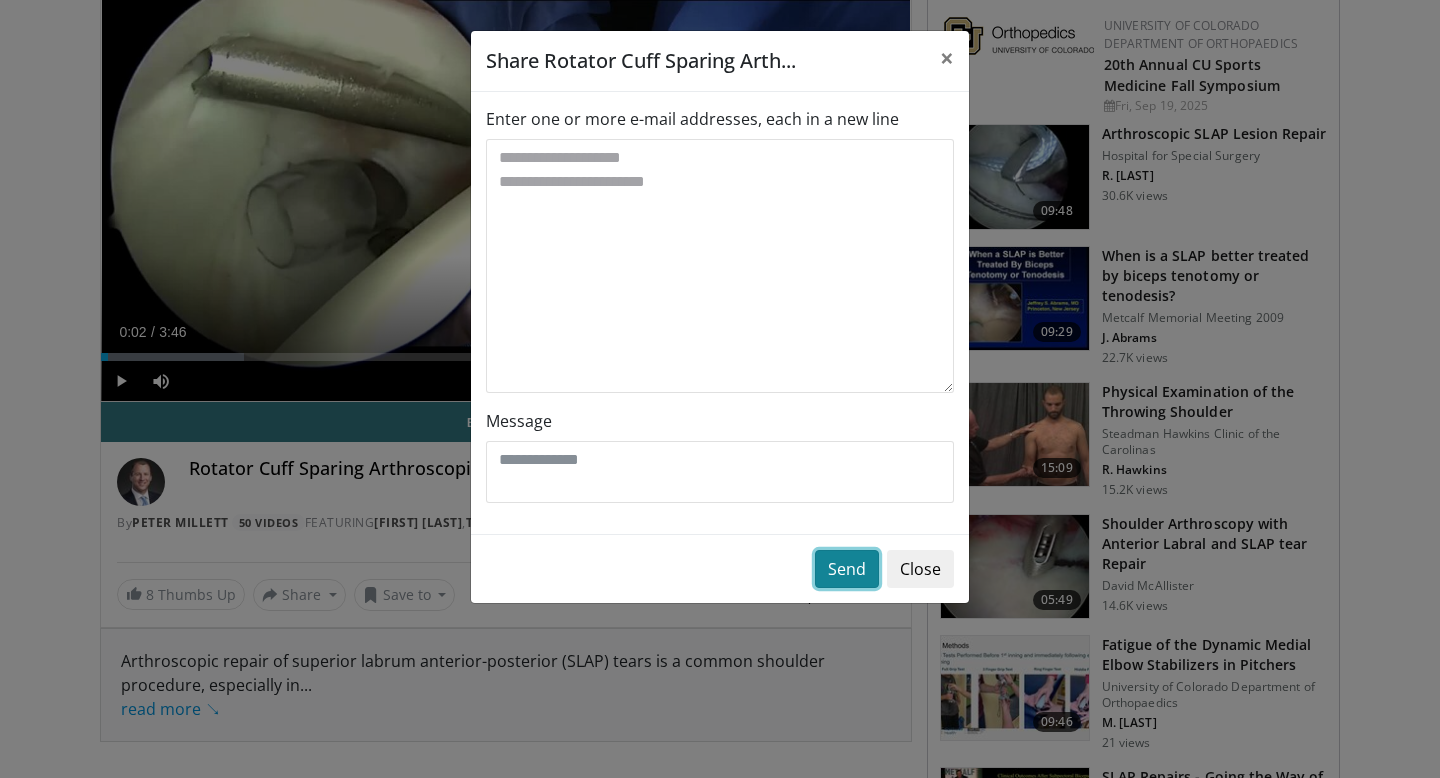 click on "Send" at bounding box center [847, 569] 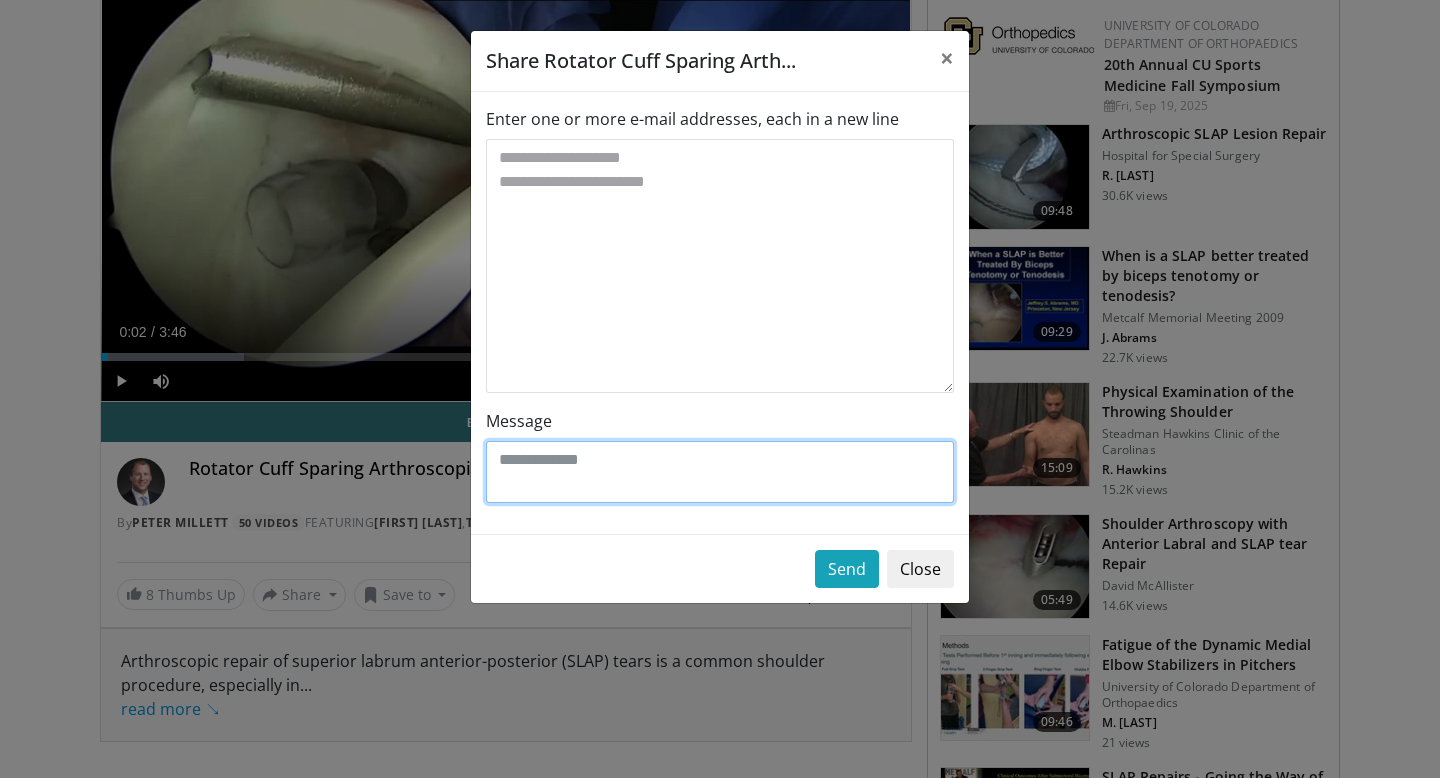 click on "Message" at bounding box center [720, 472] 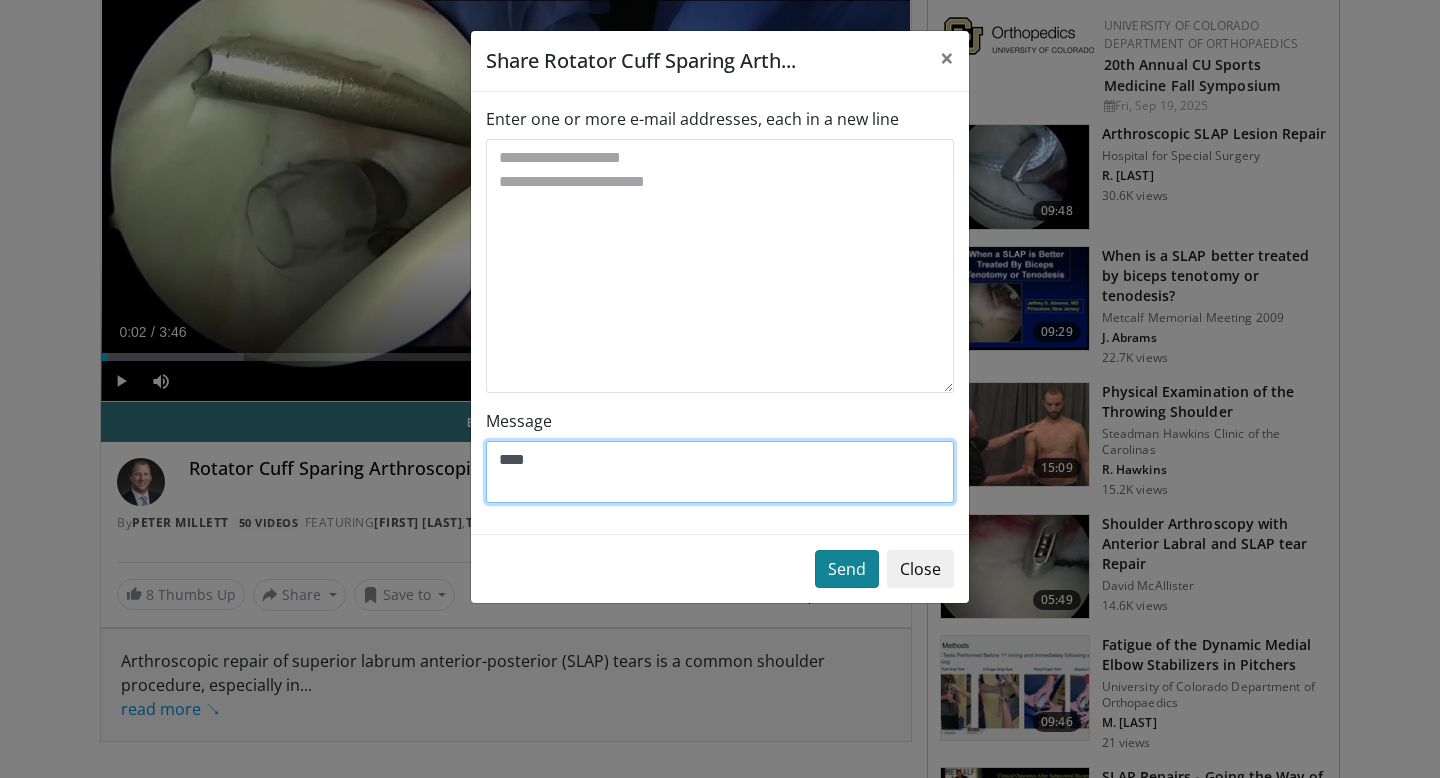 type on "****" 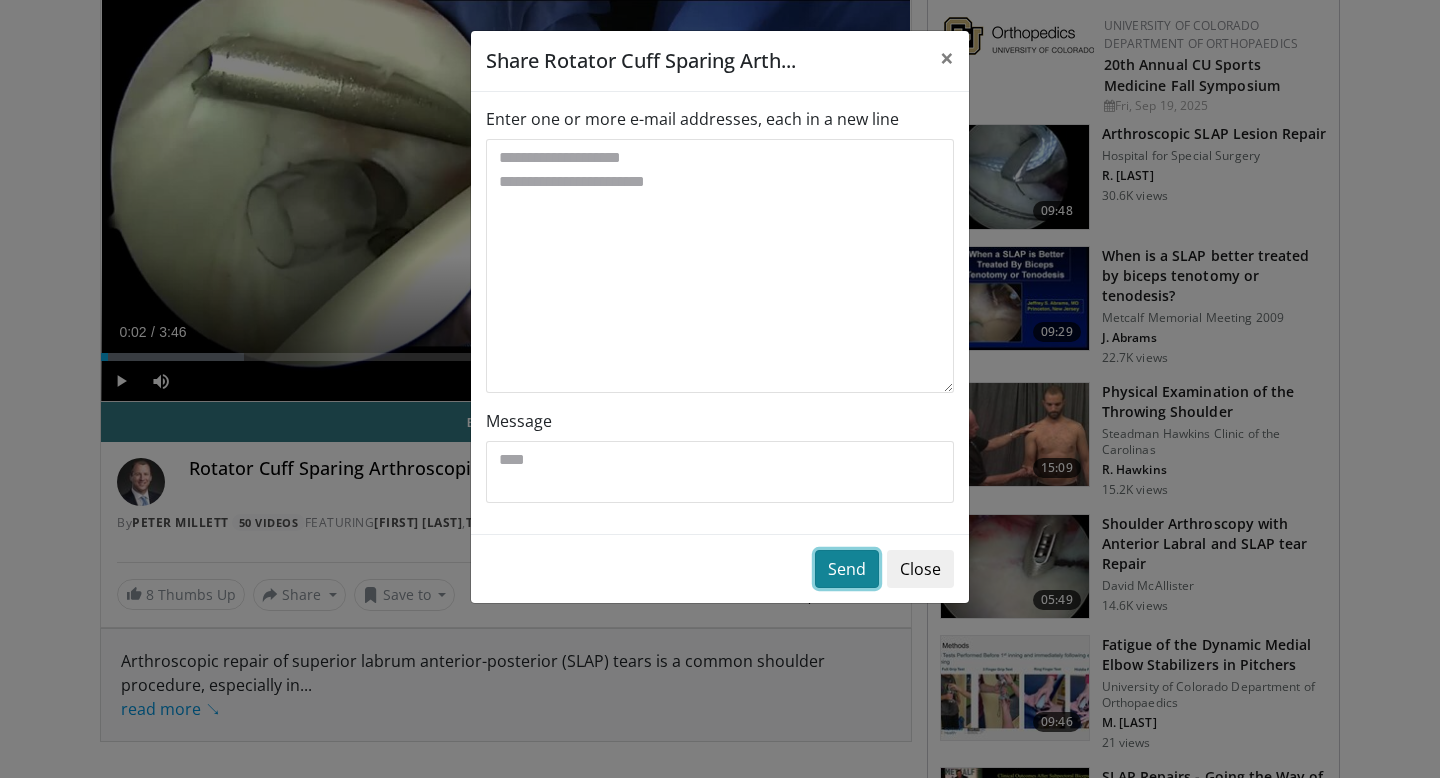 click on "Send" at bounding box center (847, 569) 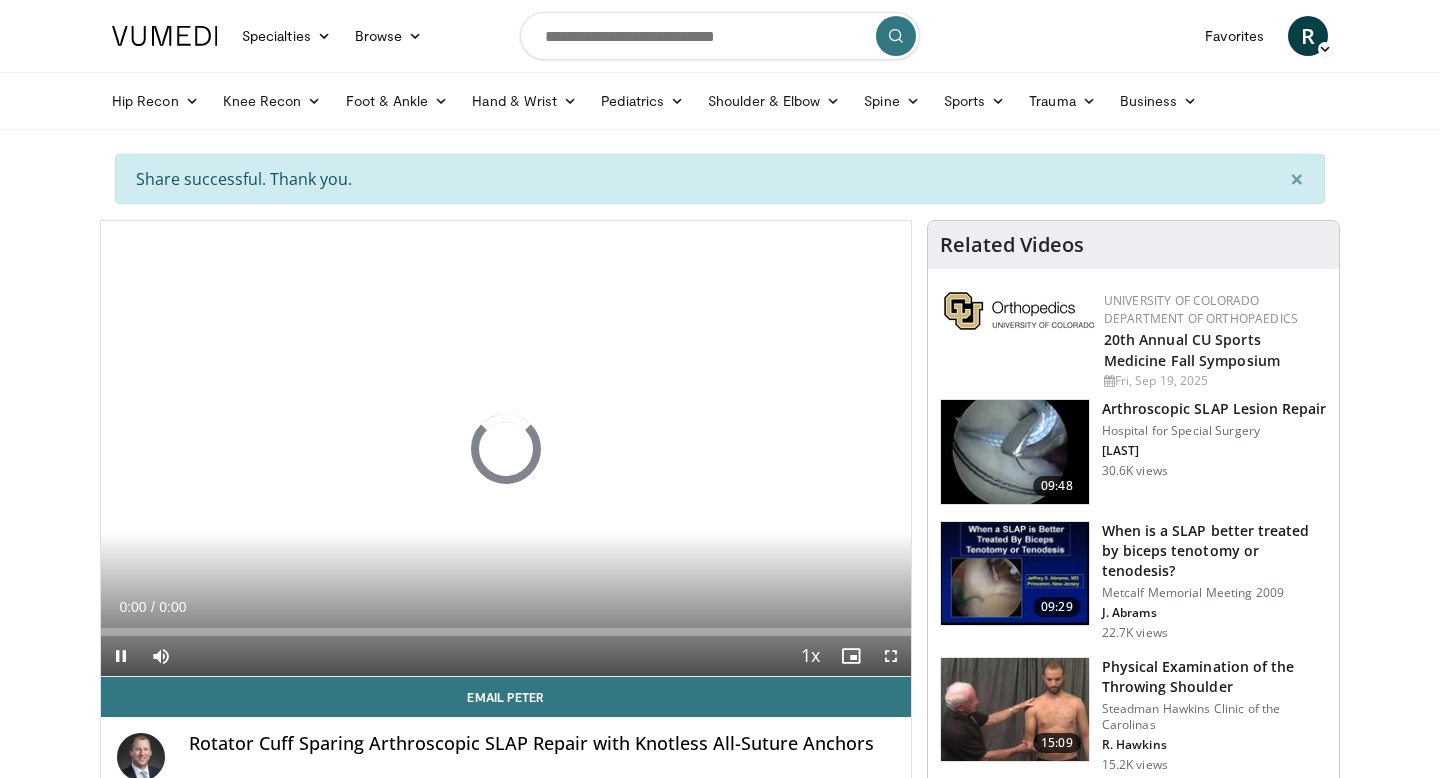 scroll, scrollTop: 0, scrollLeft: 0, axis: both 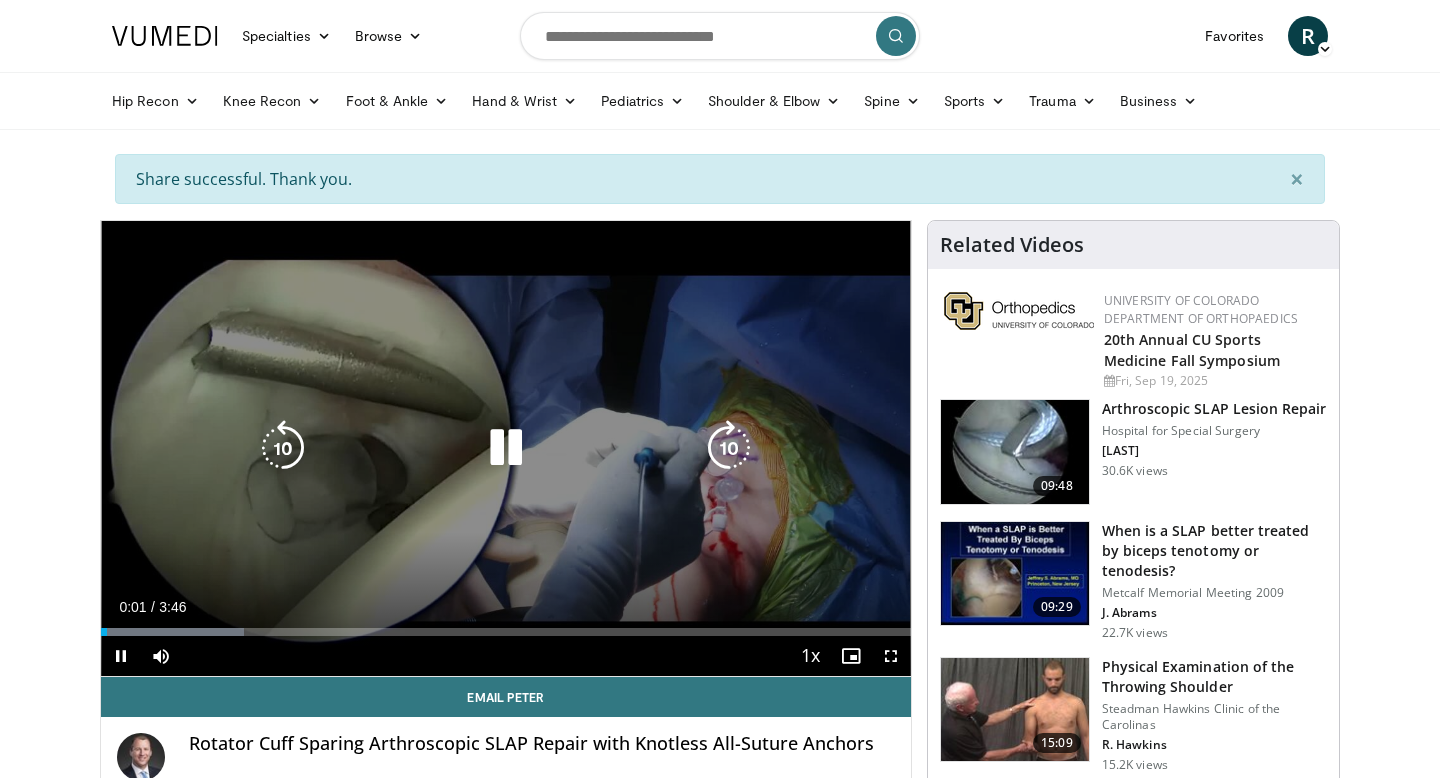 click at bounding box center [506, 448] 